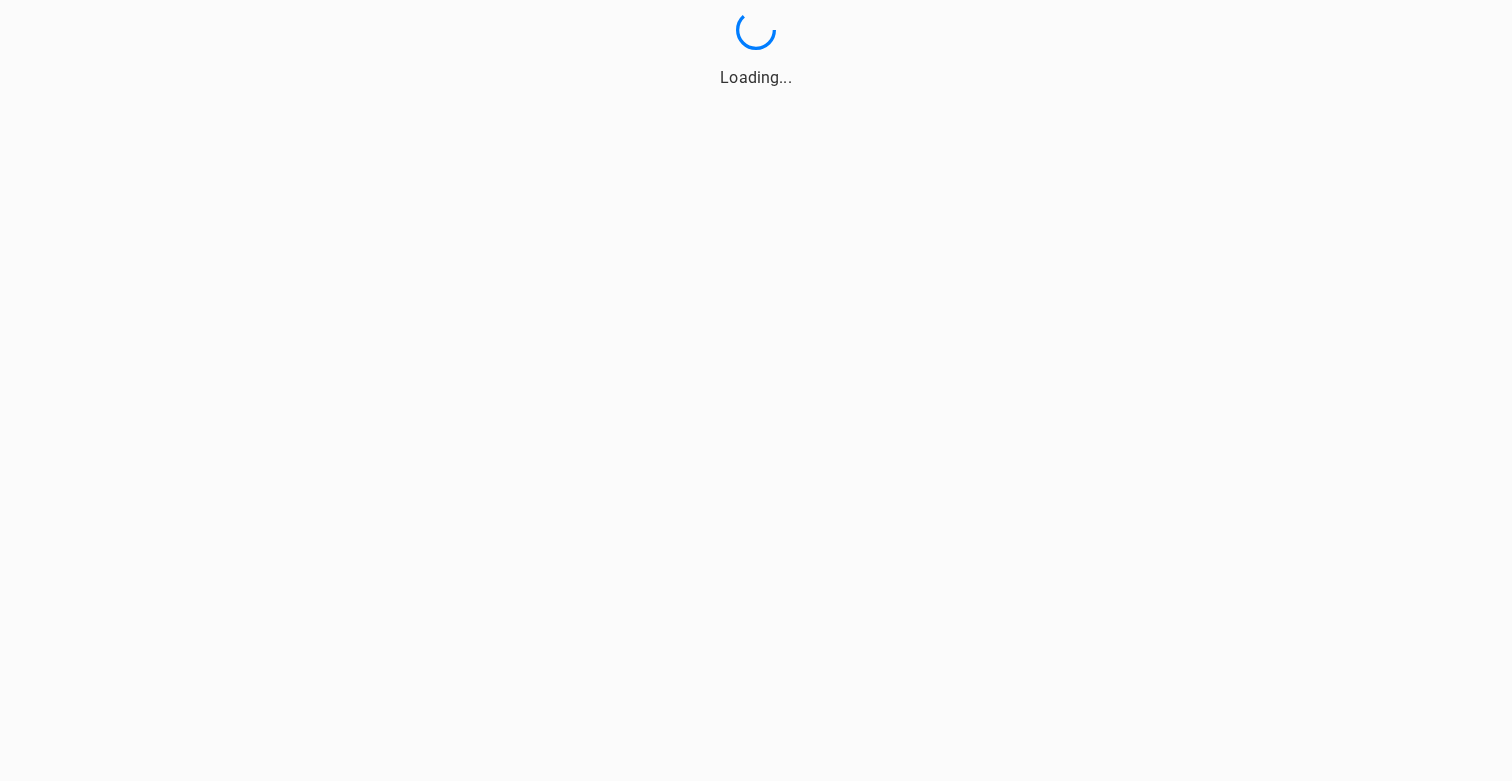 scroll, scrollTop: 0, scrollLeft: 0, axis: both 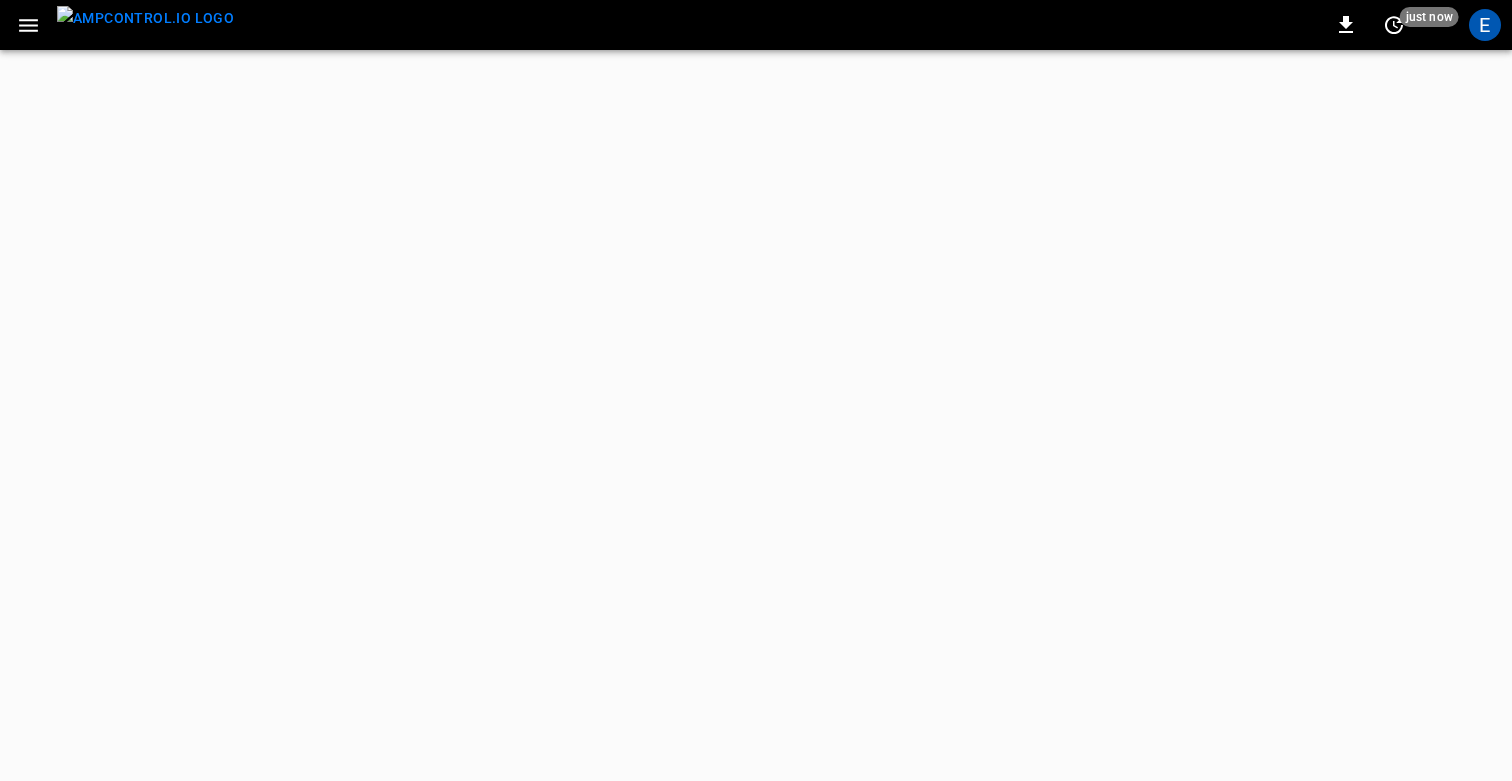 click 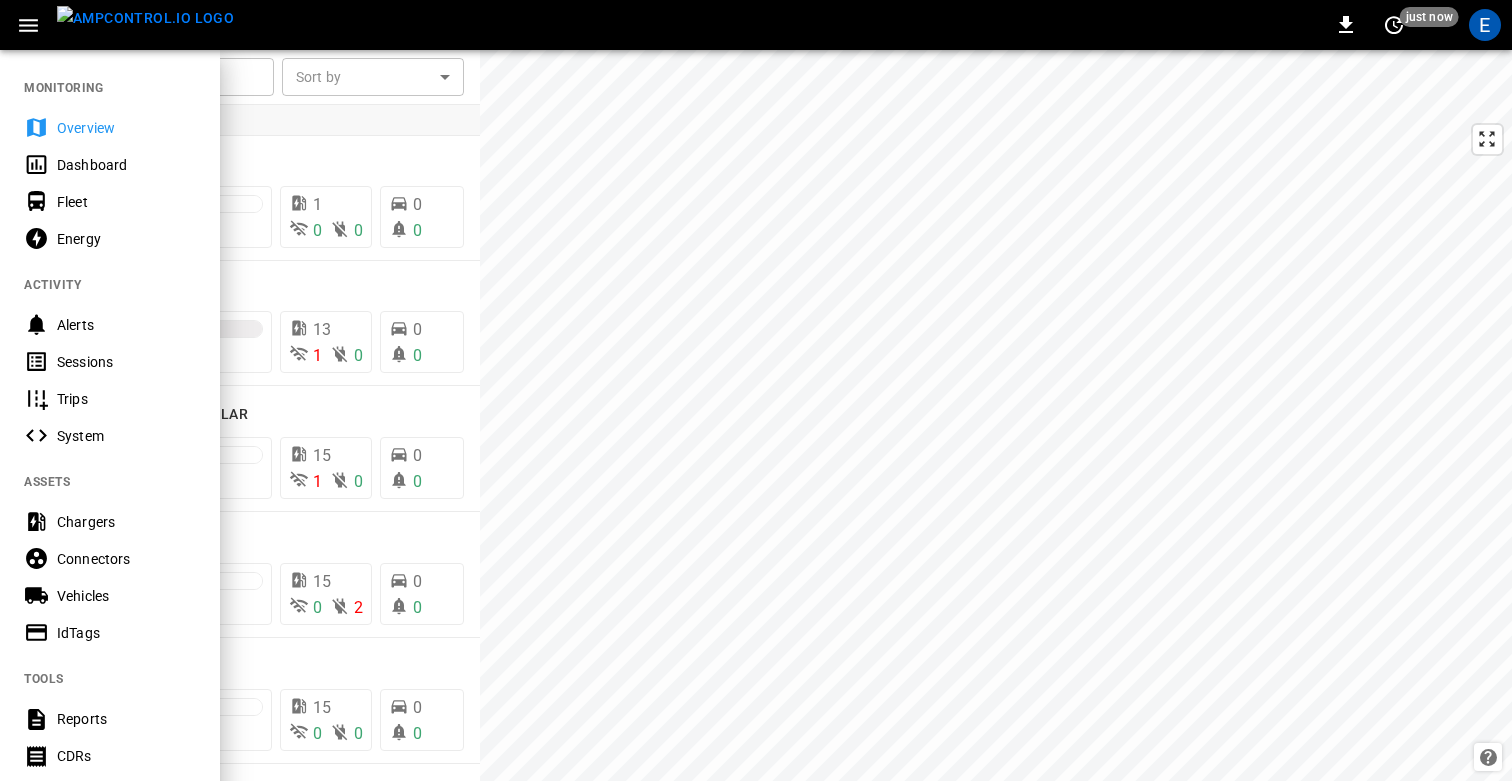 scroll, scrollTop: 144, scrollLeft: 0, axis: vertical 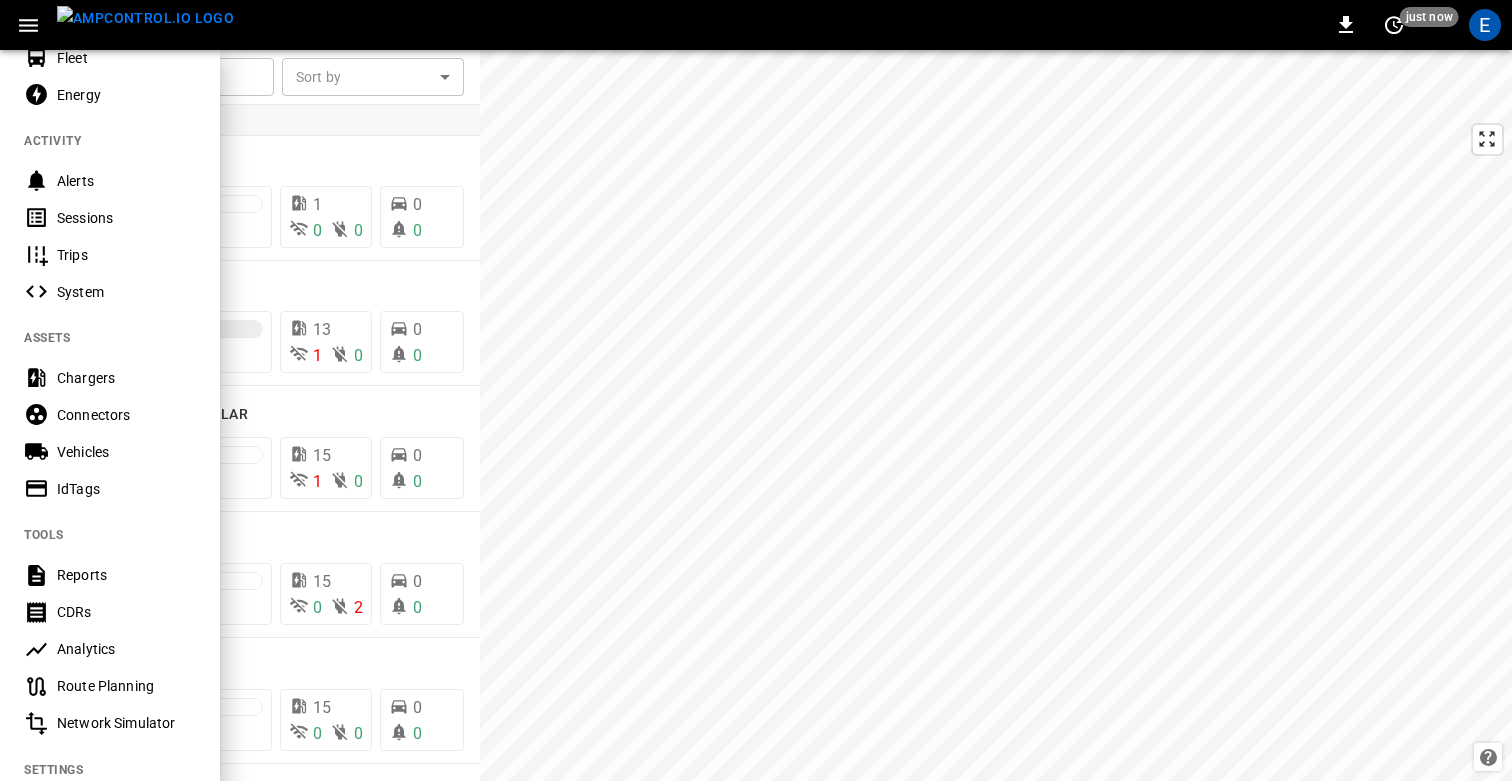 click on "IdTags" at bounding box center [126, 489] 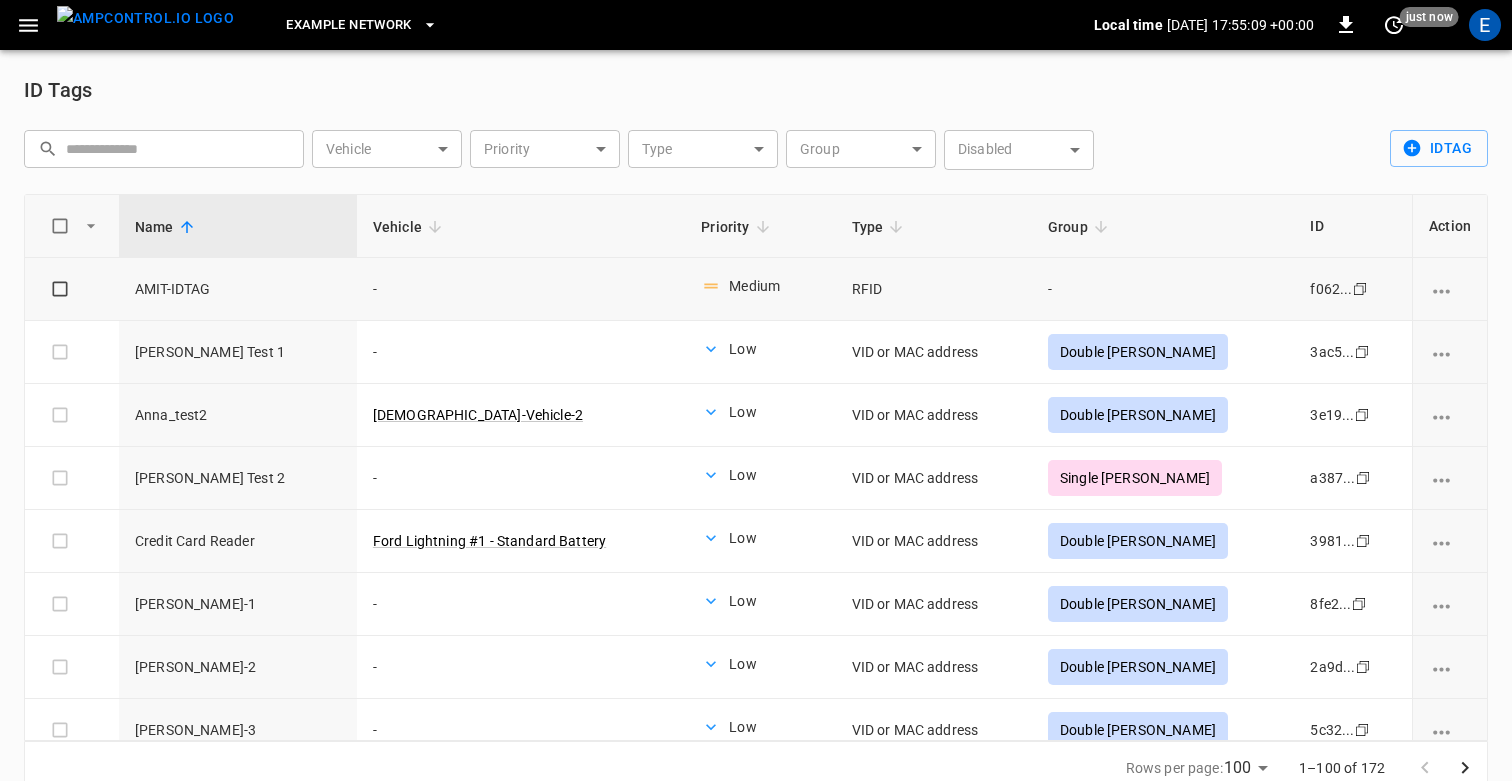 click at bounding box center [1449, 289] 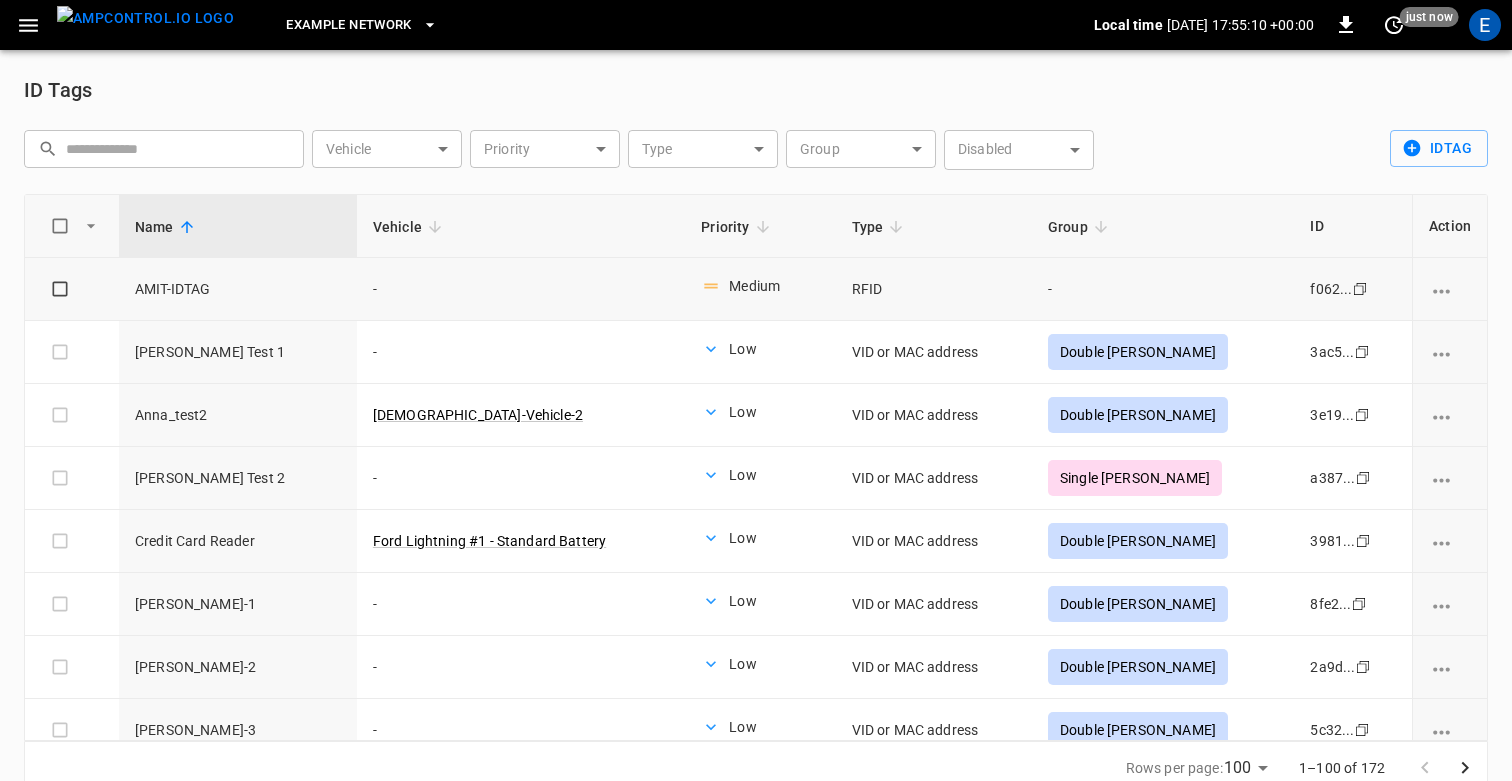 click 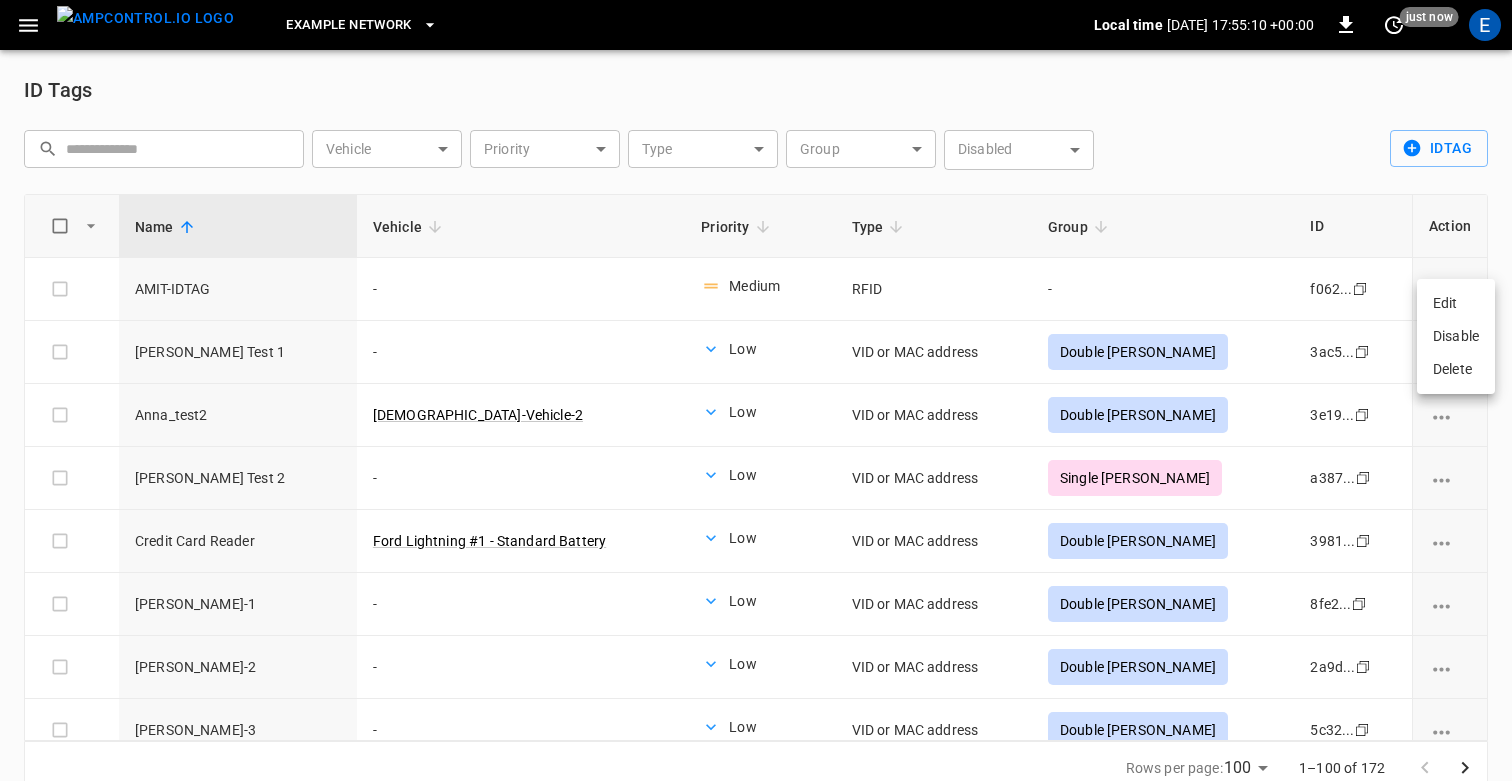 click on "Edit" at bounding box center [1456, 303] 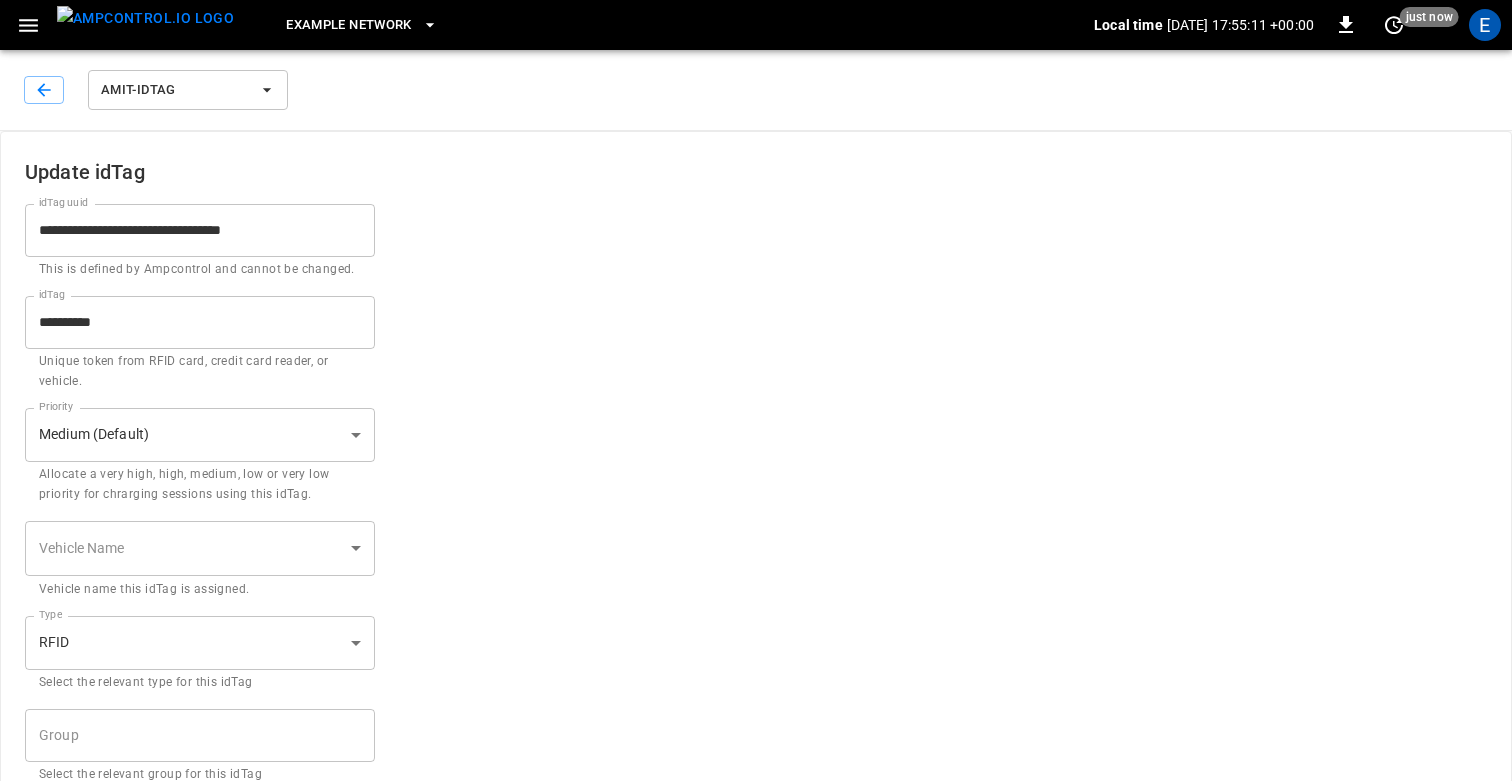 scroll, scrollTop: 75, scrollLeft: 0, axis: vertical 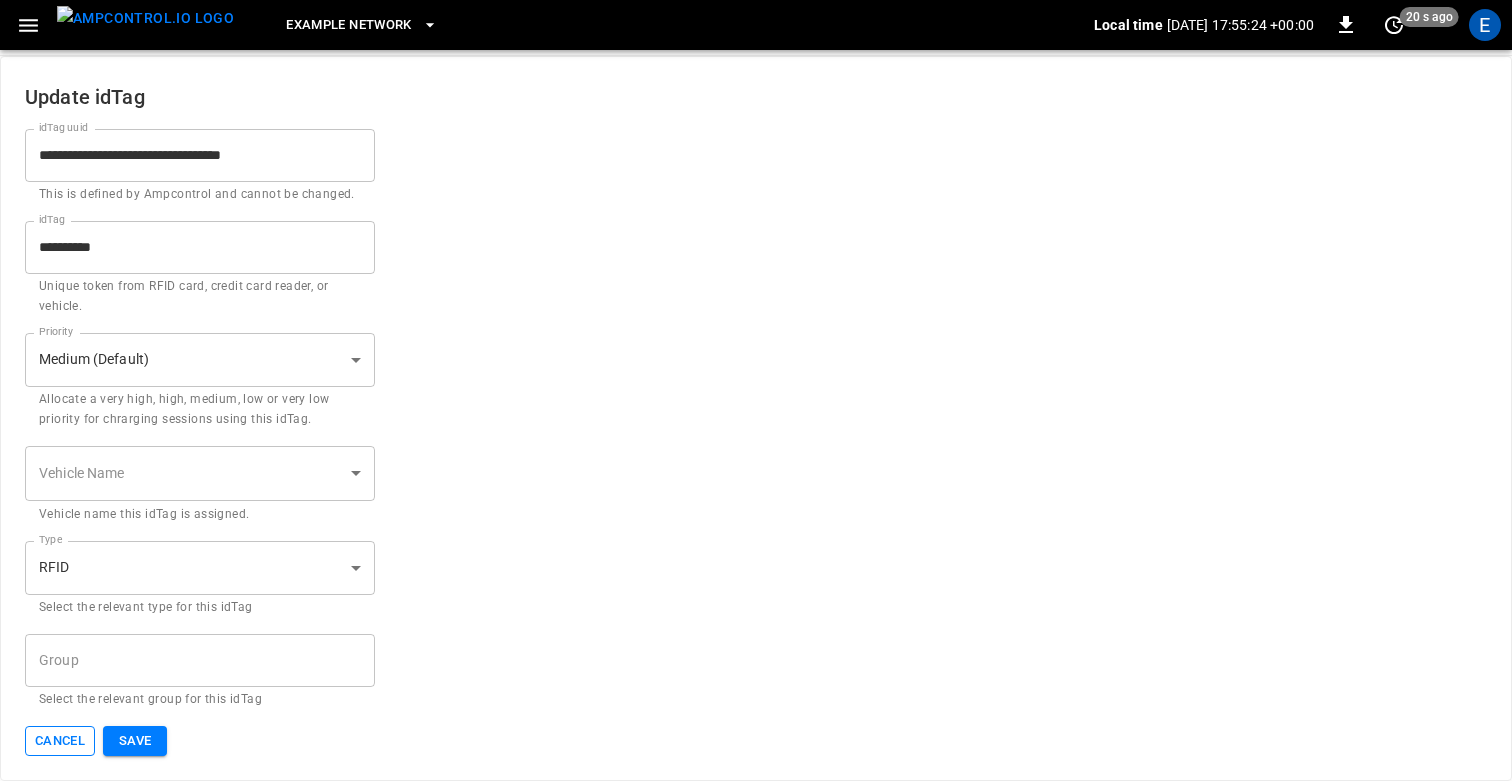 click on "Cancel" at bounding box center (60, 741) 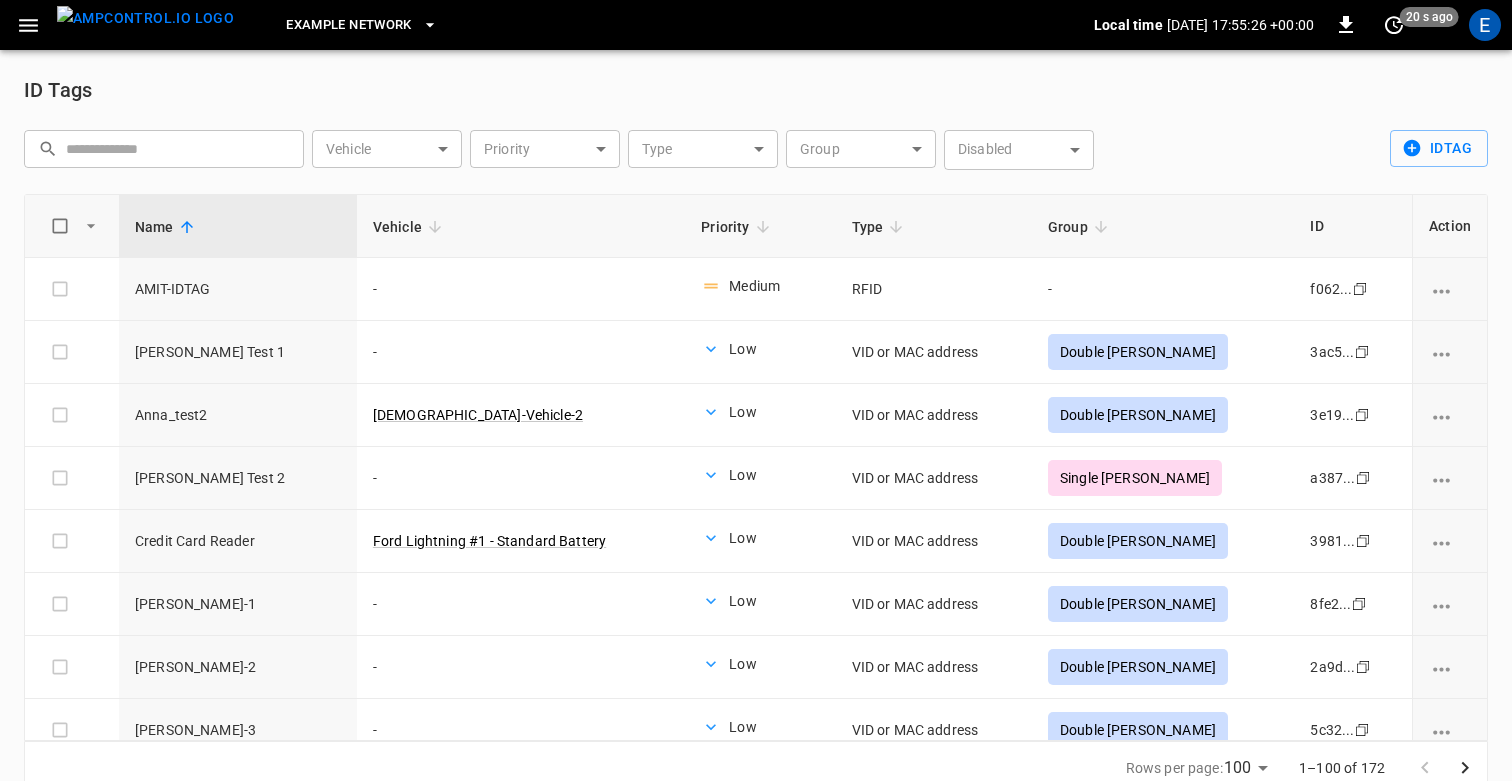 click on "ID Tags" at bounding box center [756, 90] 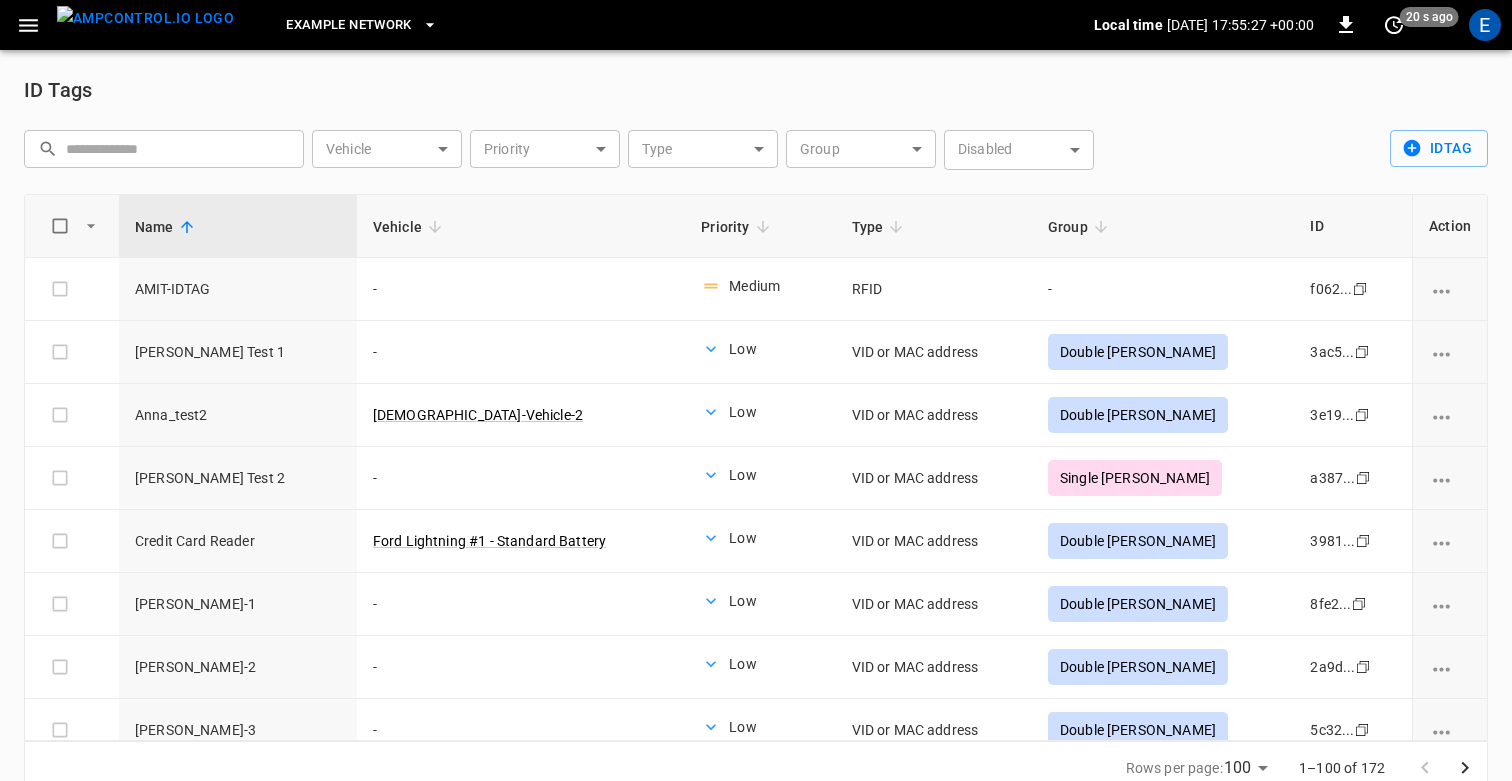 click 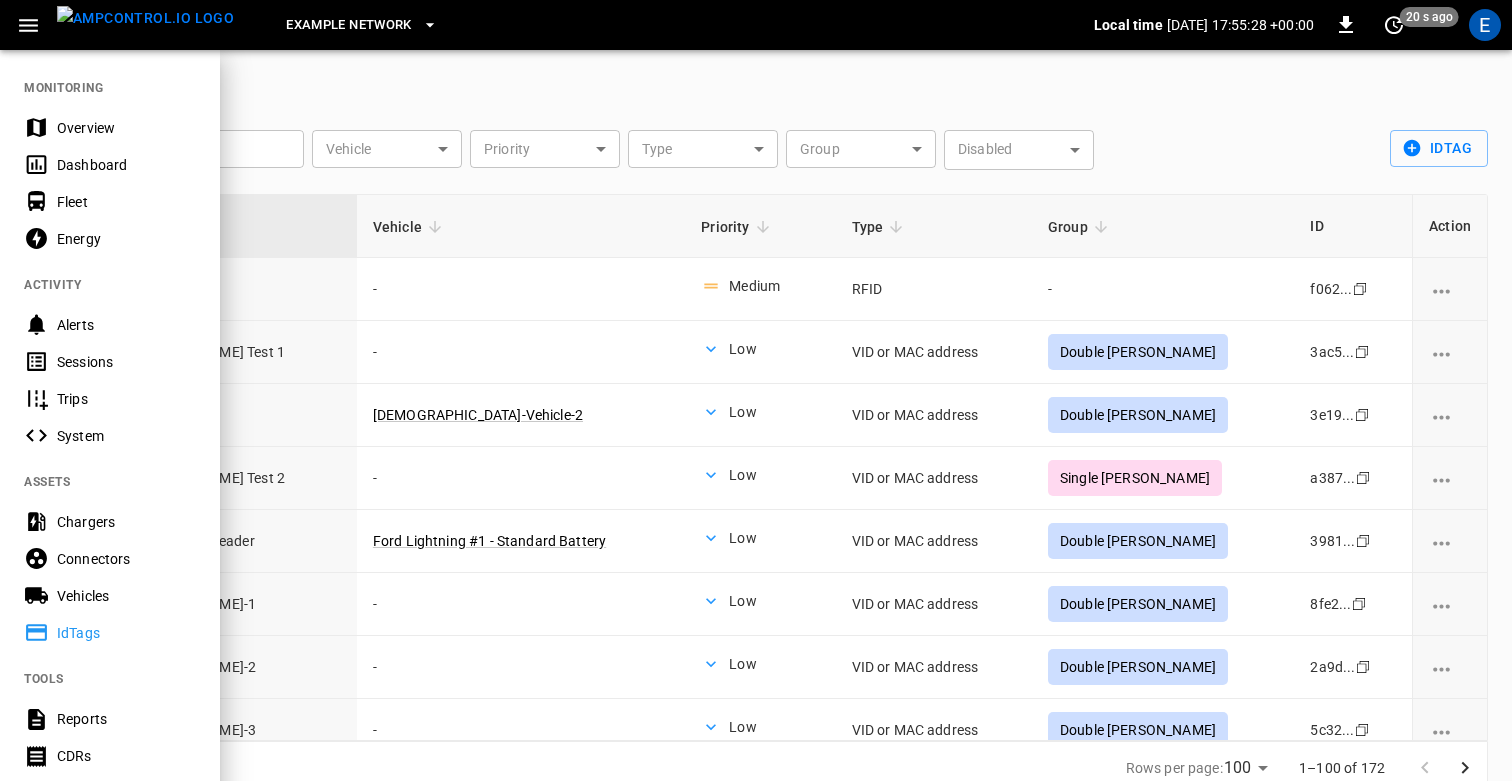 click on "Vehicles" at bounding box center [126, 596] 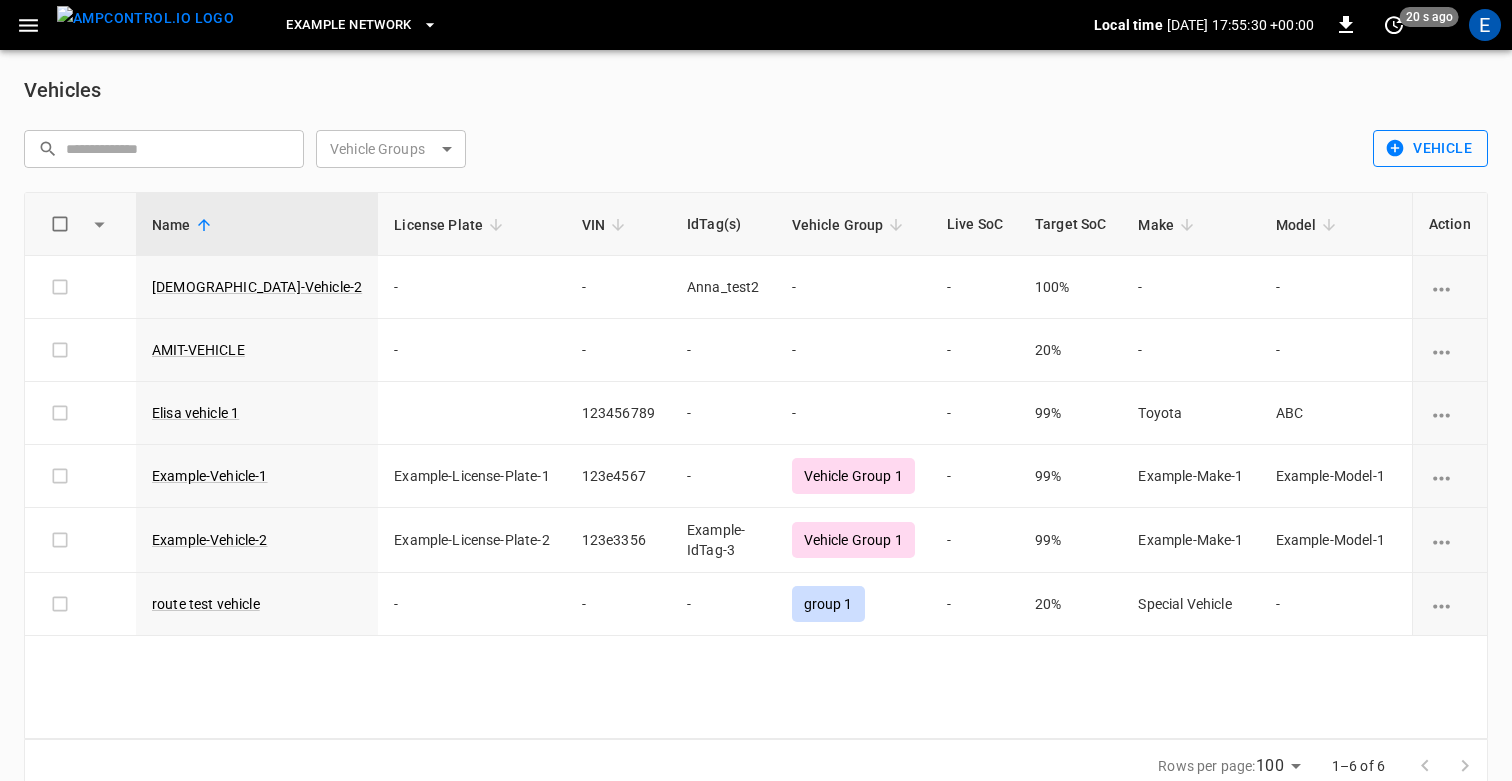 click 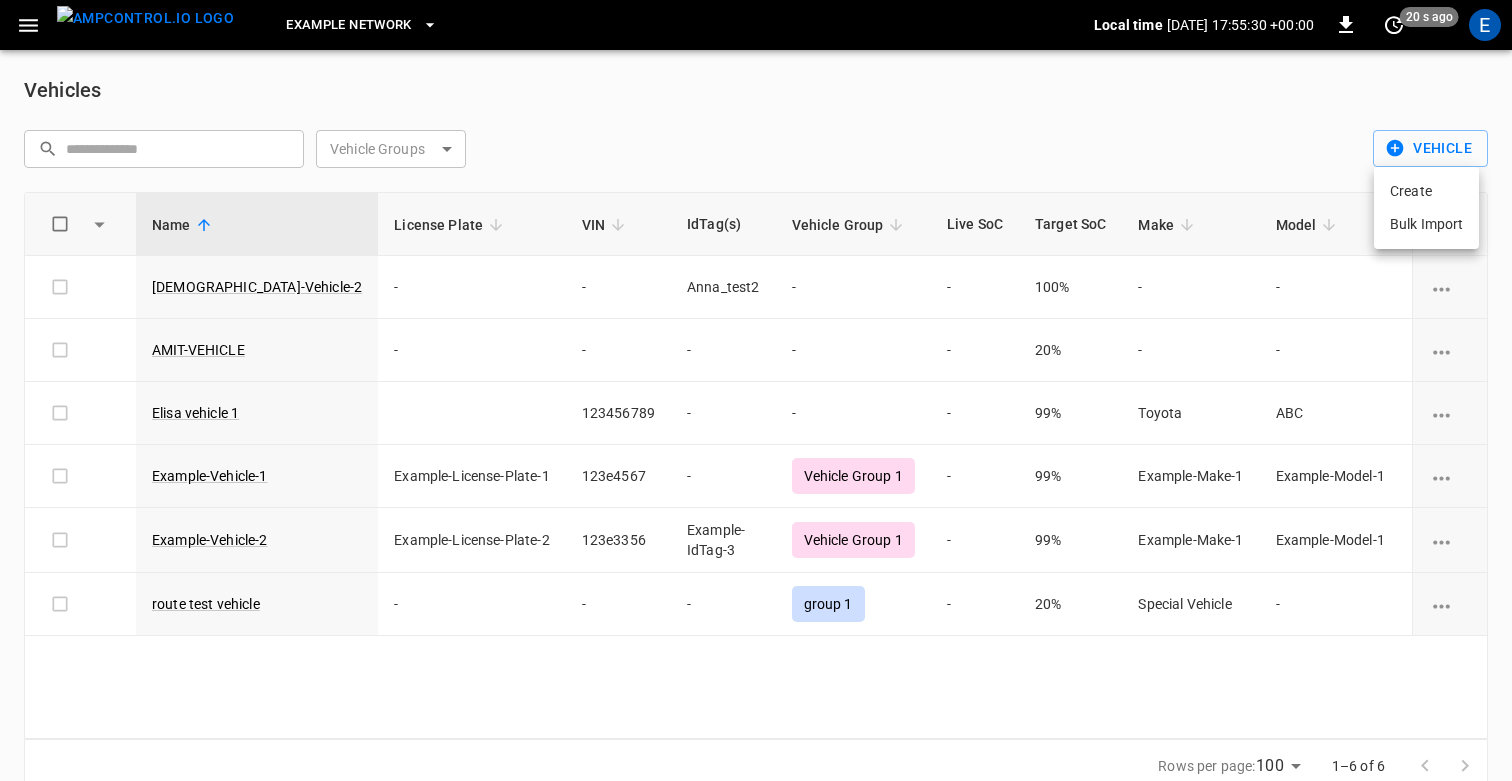click on "Create" at bounding box center [1426, 191] 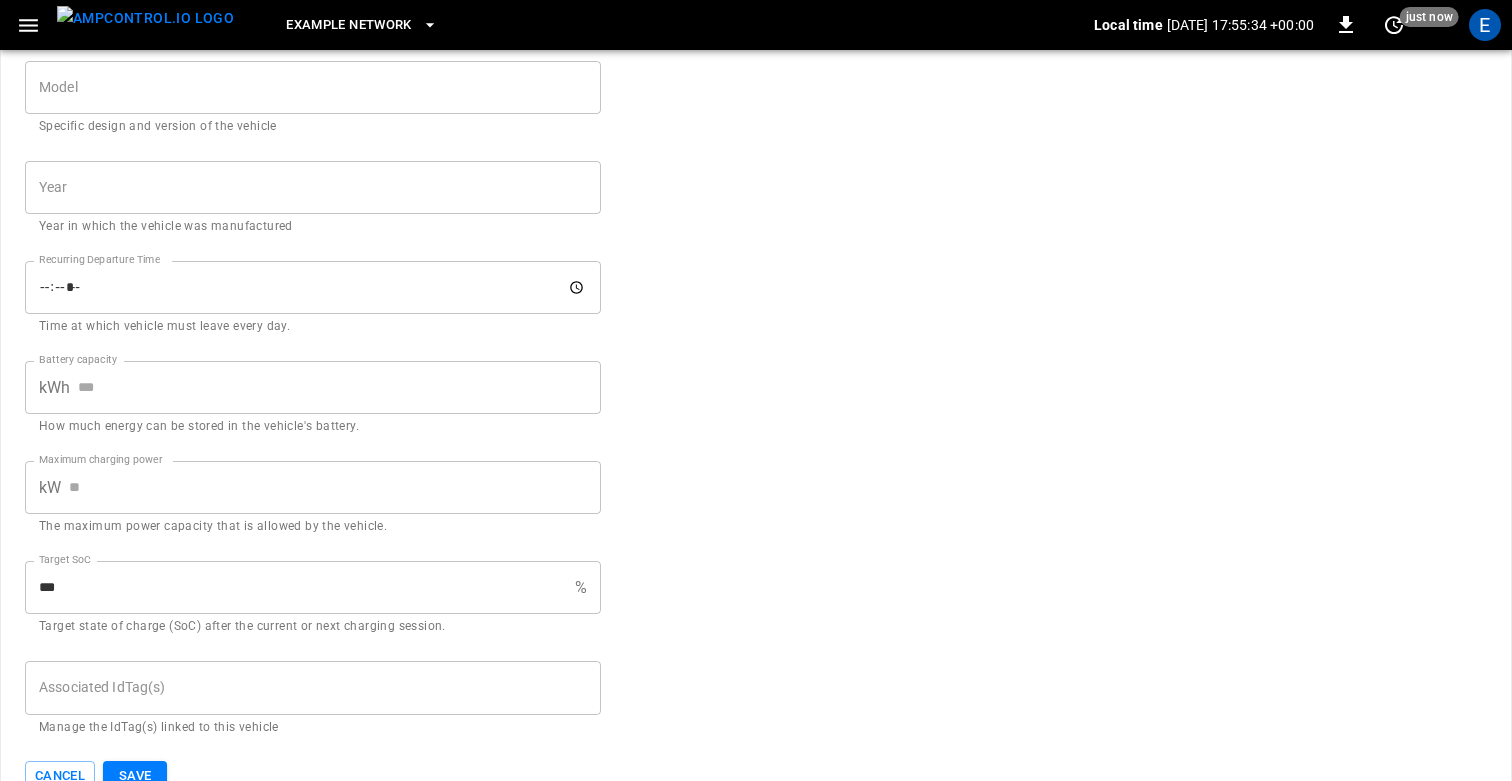 scroll, scrollTop: 706, scrollLeft: 0, axis: vertical 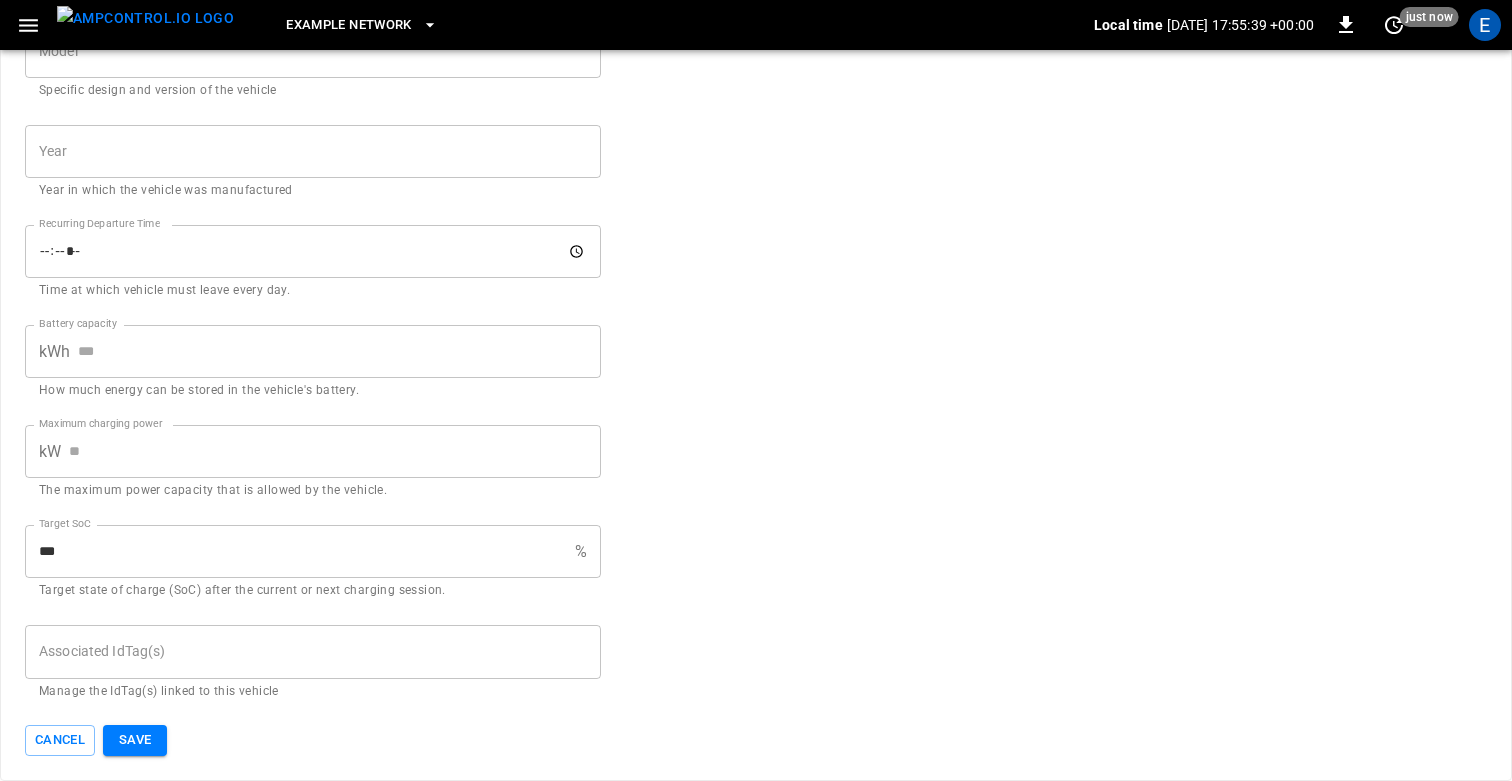 click on "Create vehicle Vehicle name Vehicle name Personal naming of vehicle. Can be changed anytime. VIN VIN Vehicle identification number (VIN) is often provided by the manufacturer. Customer vehicle ID Customer vehicle ID Vehicle ID used by customer or fleet operator. Vehicle group Vehicle group Vehicle group to map the vehicles to specific planned routes. License Plate License Plate License plate of the vehicle. Make Make Brand or manufacturer responsible for producing the vehicle Model Model Specific design and version of the vehicle Year Year Year in which the vehicle was manufactured Recurring Departure Time Recurring Departure Time Time at which vehicle must leave every day. Battery capacity kWh Battery capacity How much energy can be stored in the vehicle's battery. Maximum charging power kW Maximum charging power The maximum power capacity that is allowed by the vehicle. Target SoC *** % Target SoC Target state of charge (SoC) after the current or next charging session. Associated IdTag(s) Cancel Save" at bounding box center [756, 50] 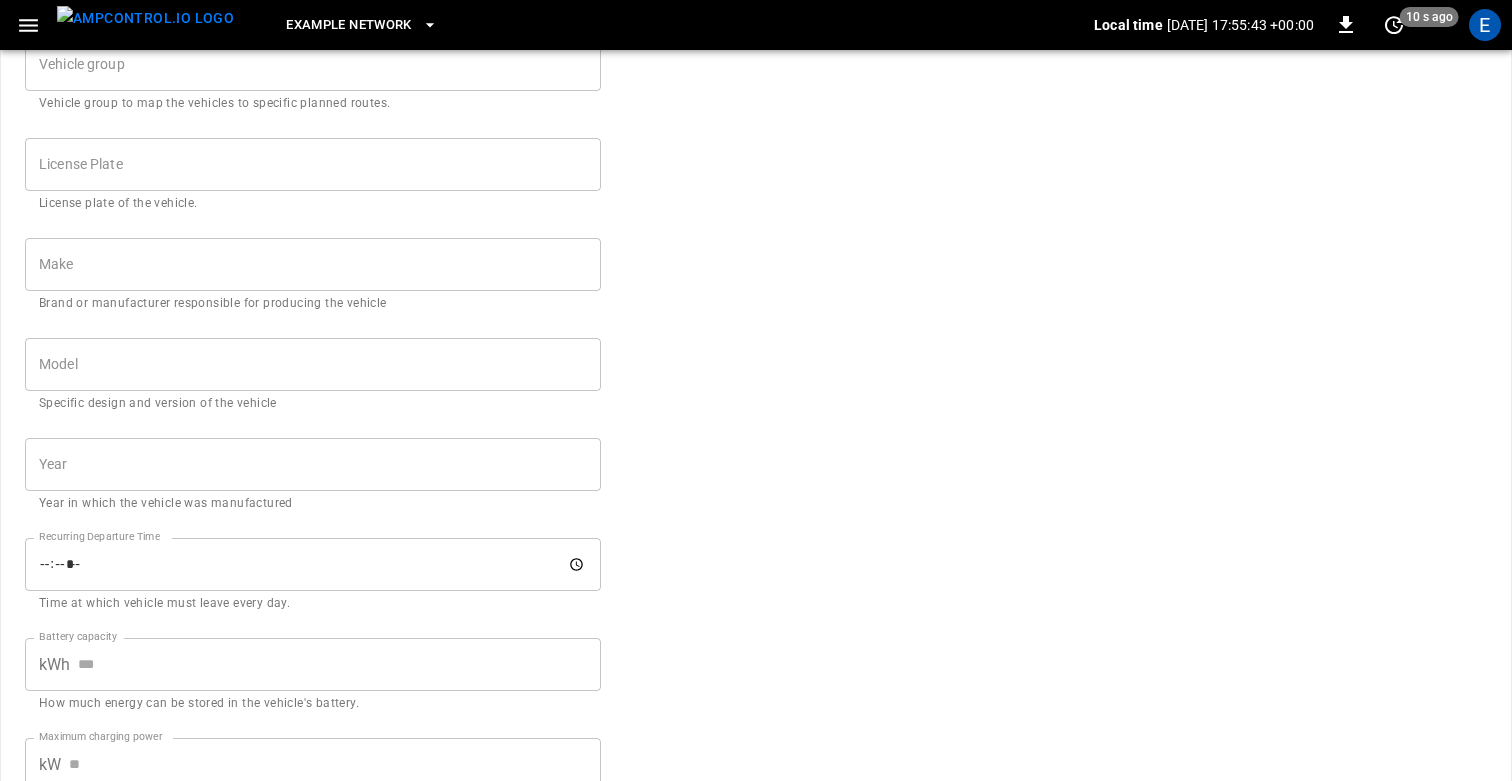 scroll, scrollTop: 706, scrollLeft: 0, axis: vertical 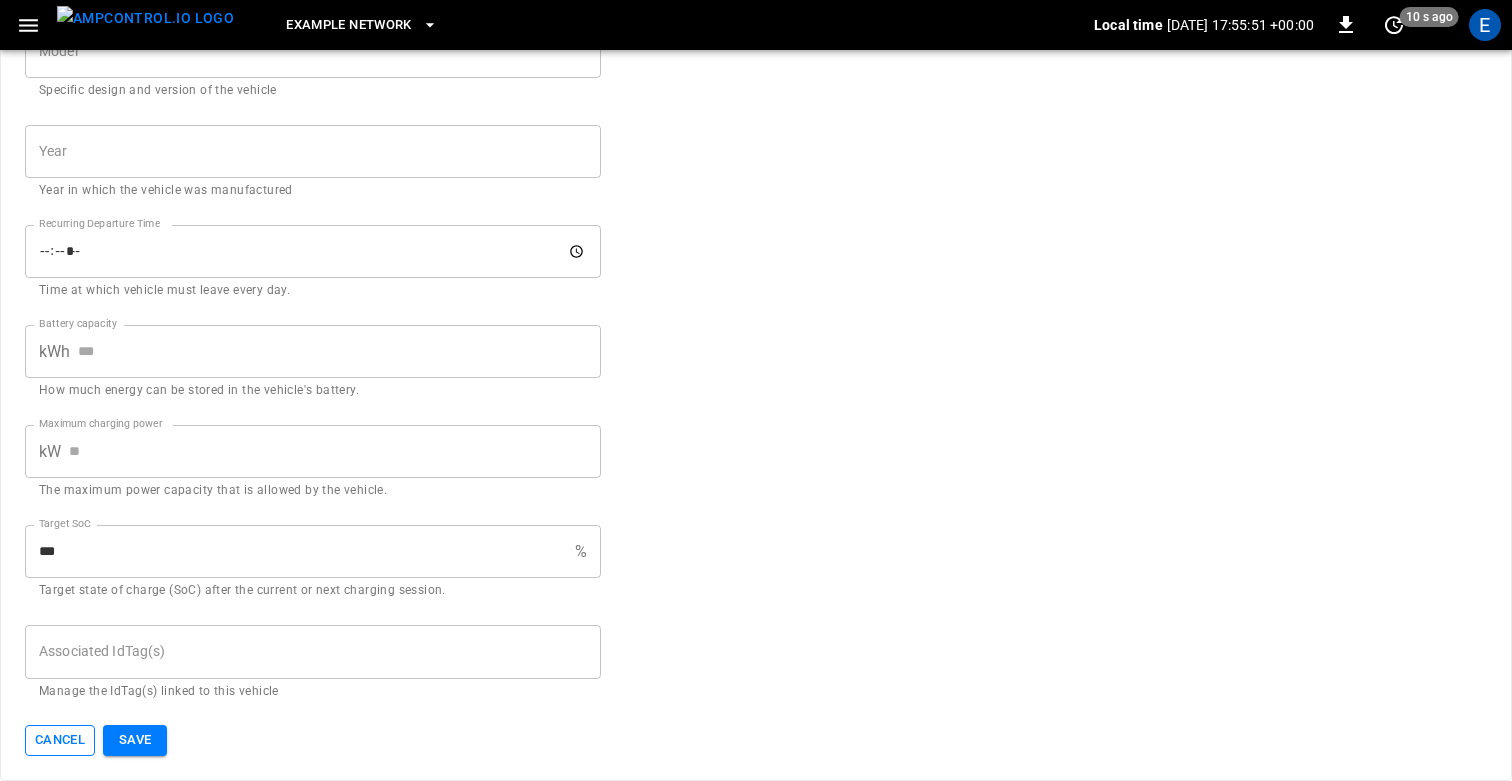 click on "Cancel" at bounding box center [60, 740] 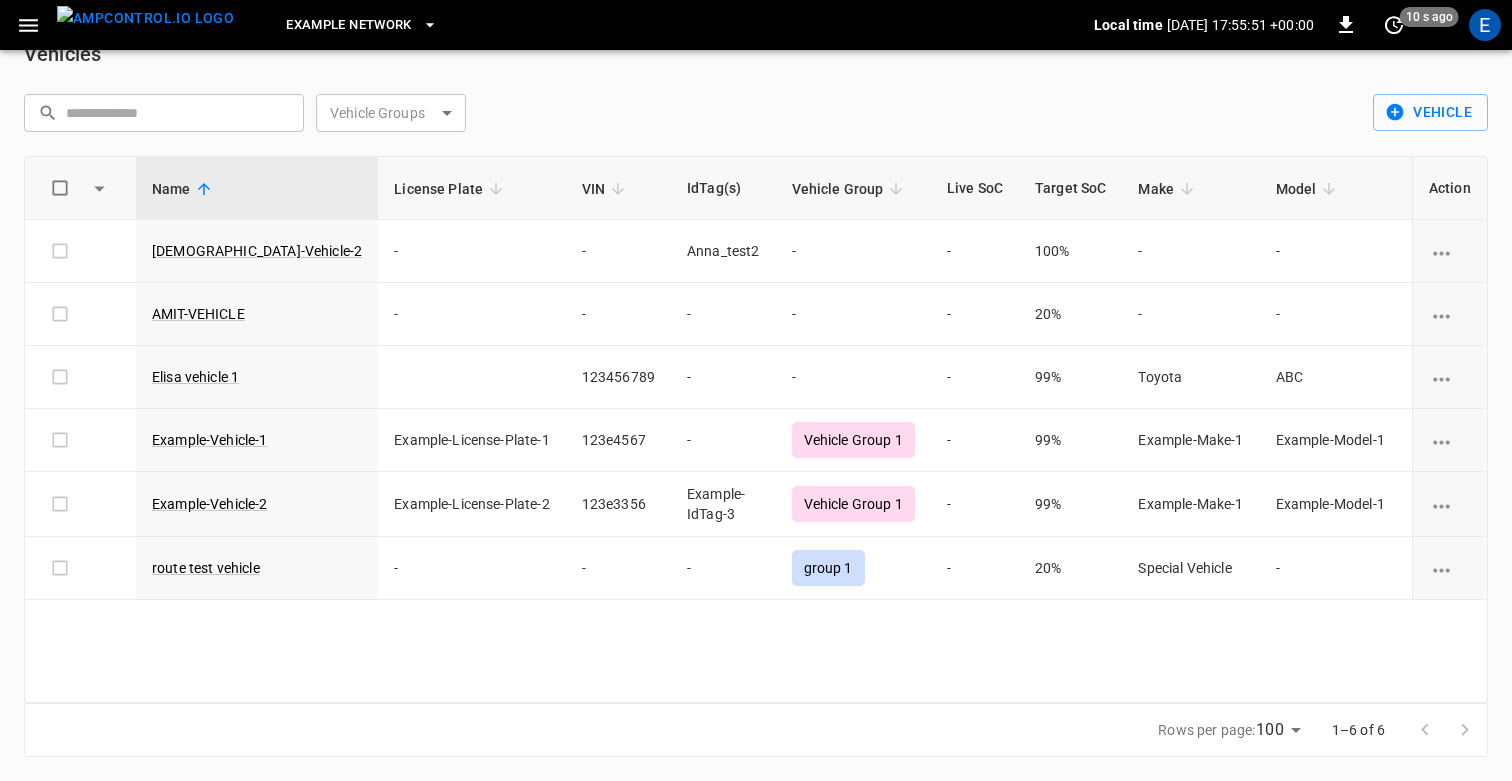 scroll, scrollTop: 0, scrollLeft: 0, axis: both 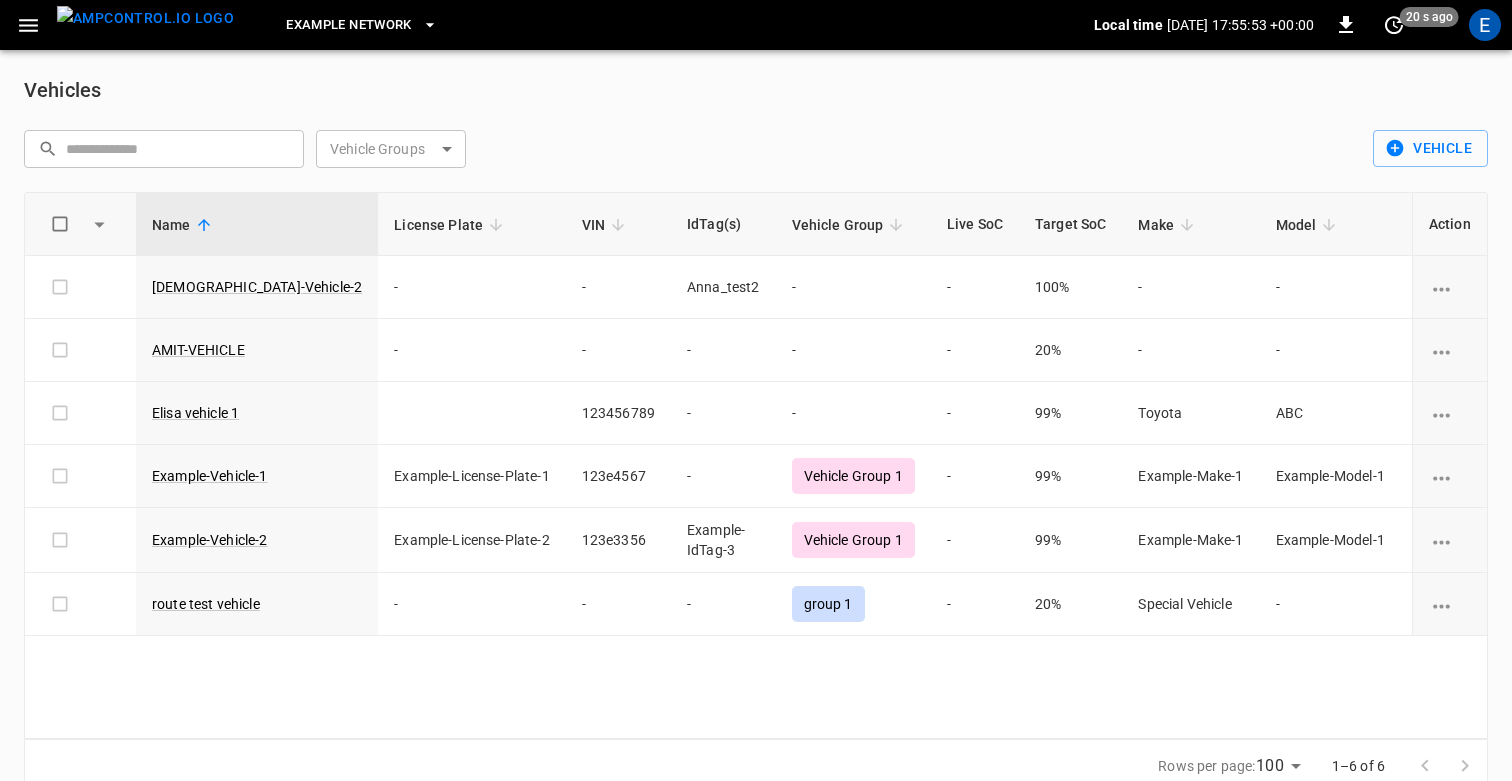 click at bounding box center [145, 18] 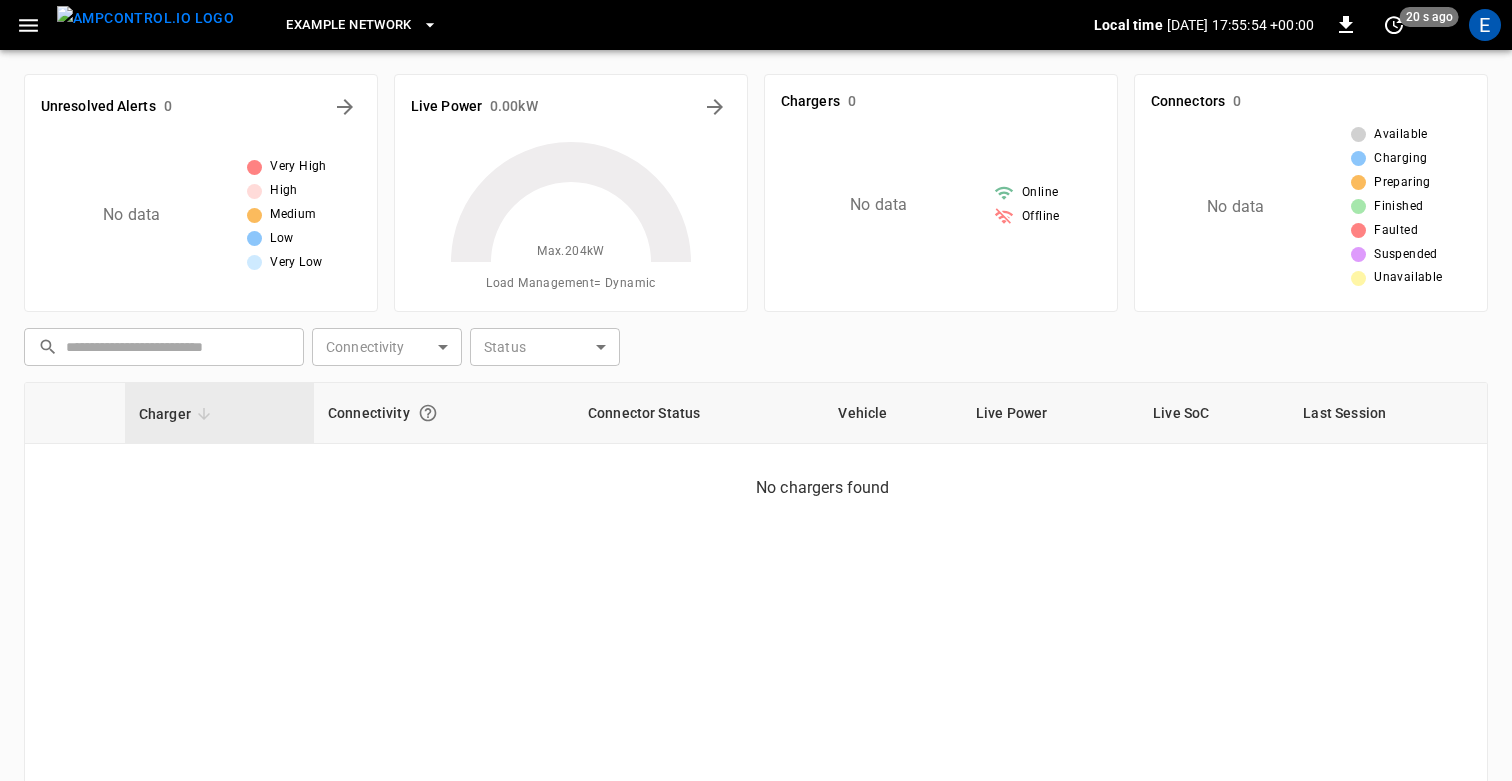 click on "​ ​ Connectivity ​ Connectivity Status ​ Status" at bounding box center [752, 343] 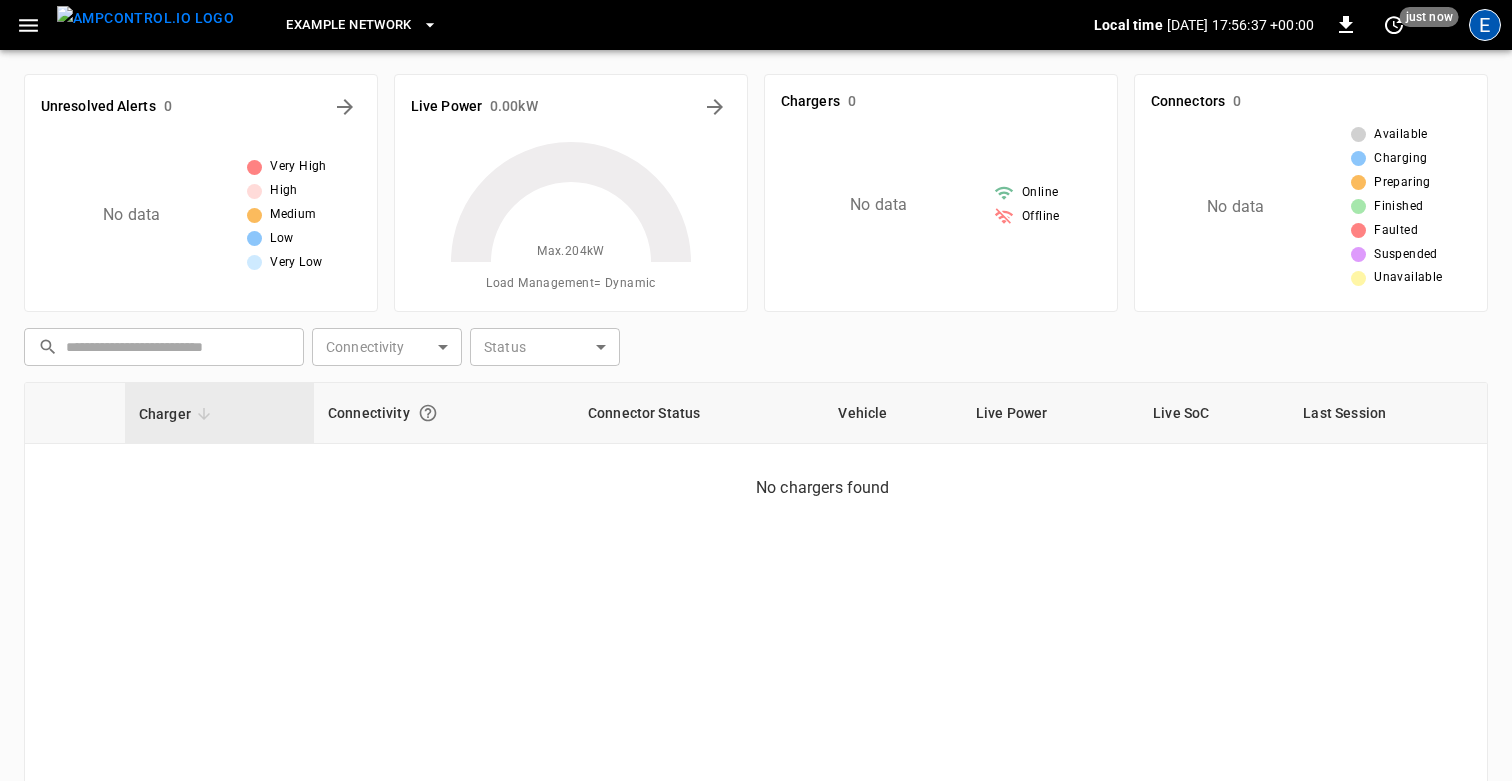 click on "E" at bounding box center (1485, 25) 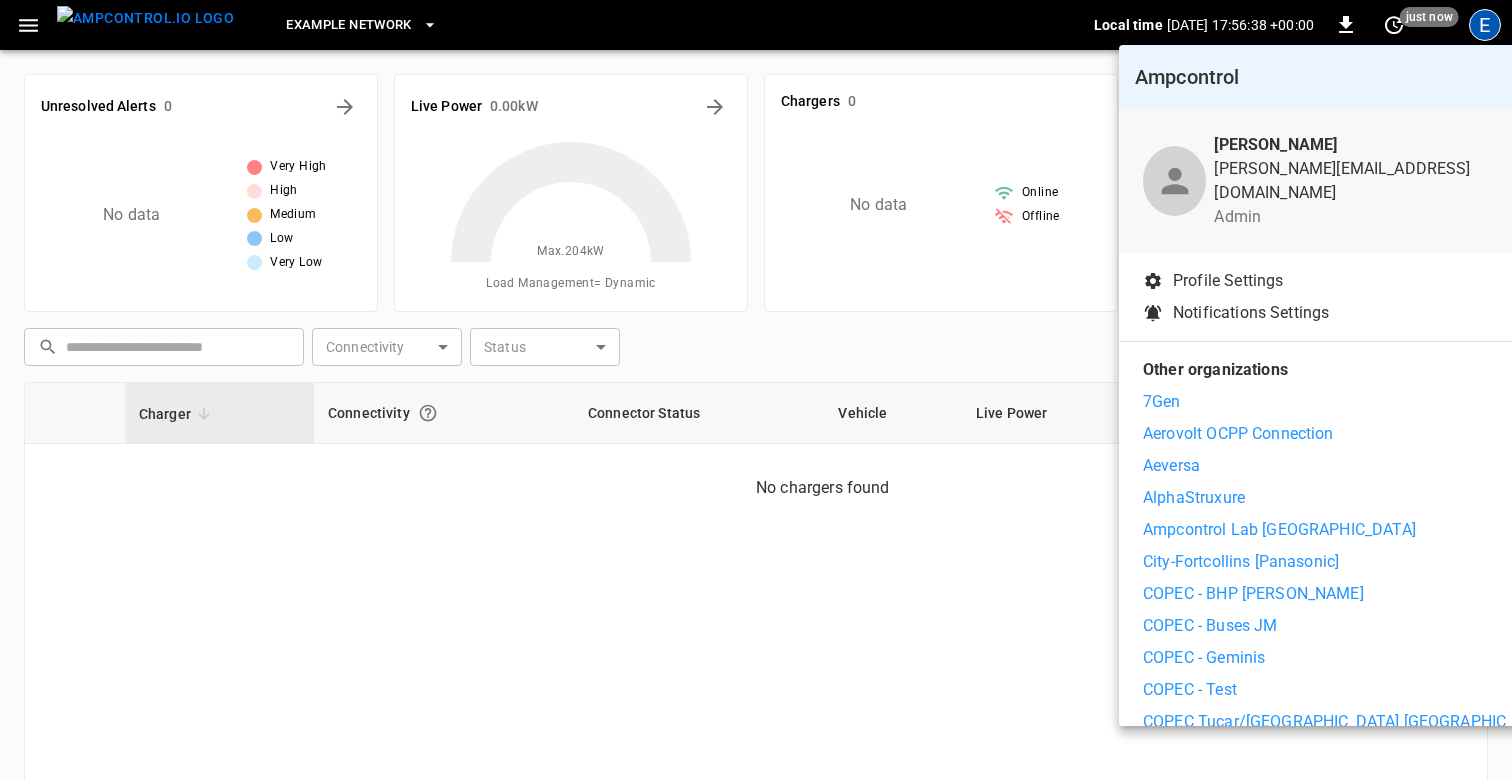 click at bounding box center [756, 390] 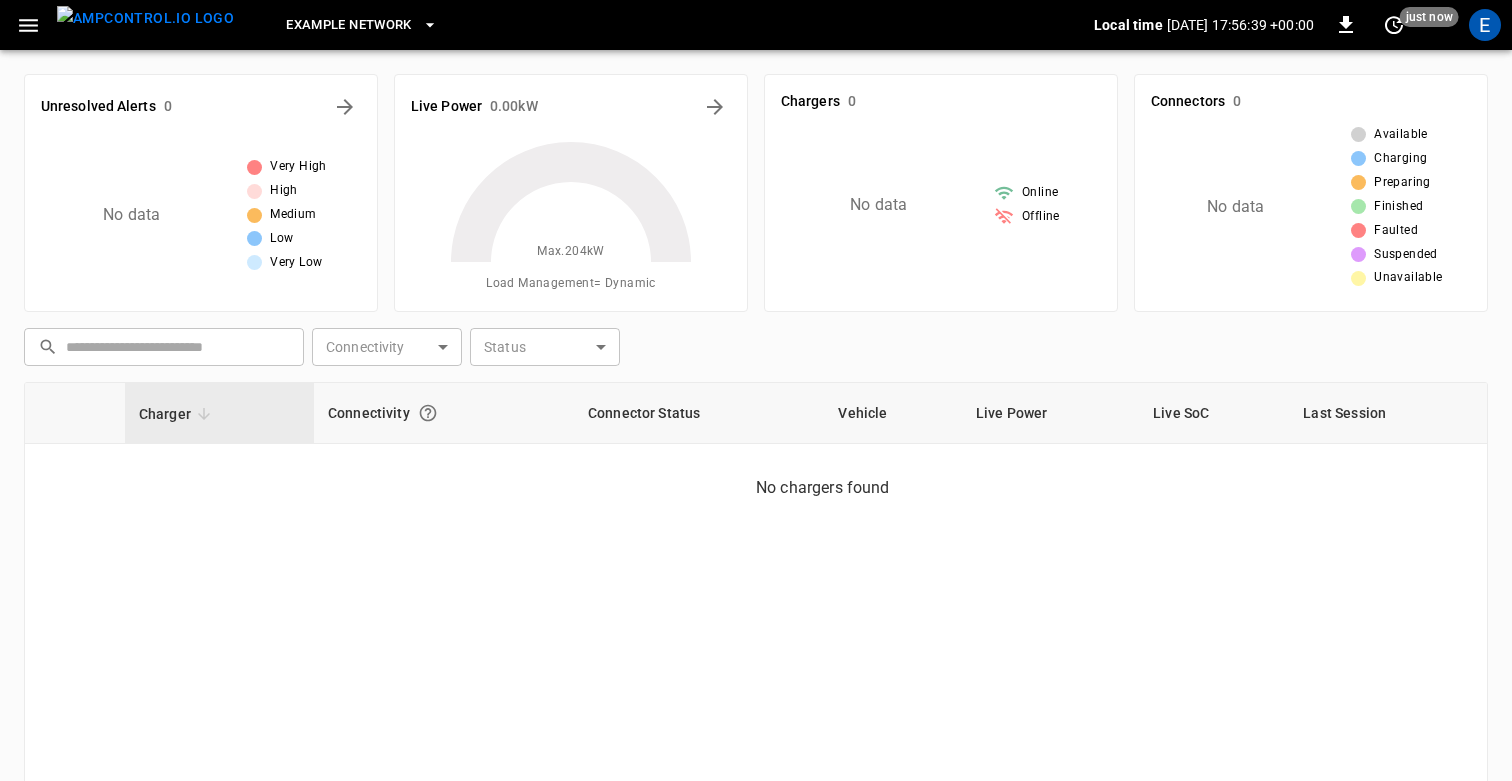 click at bounding box center [28, 25] 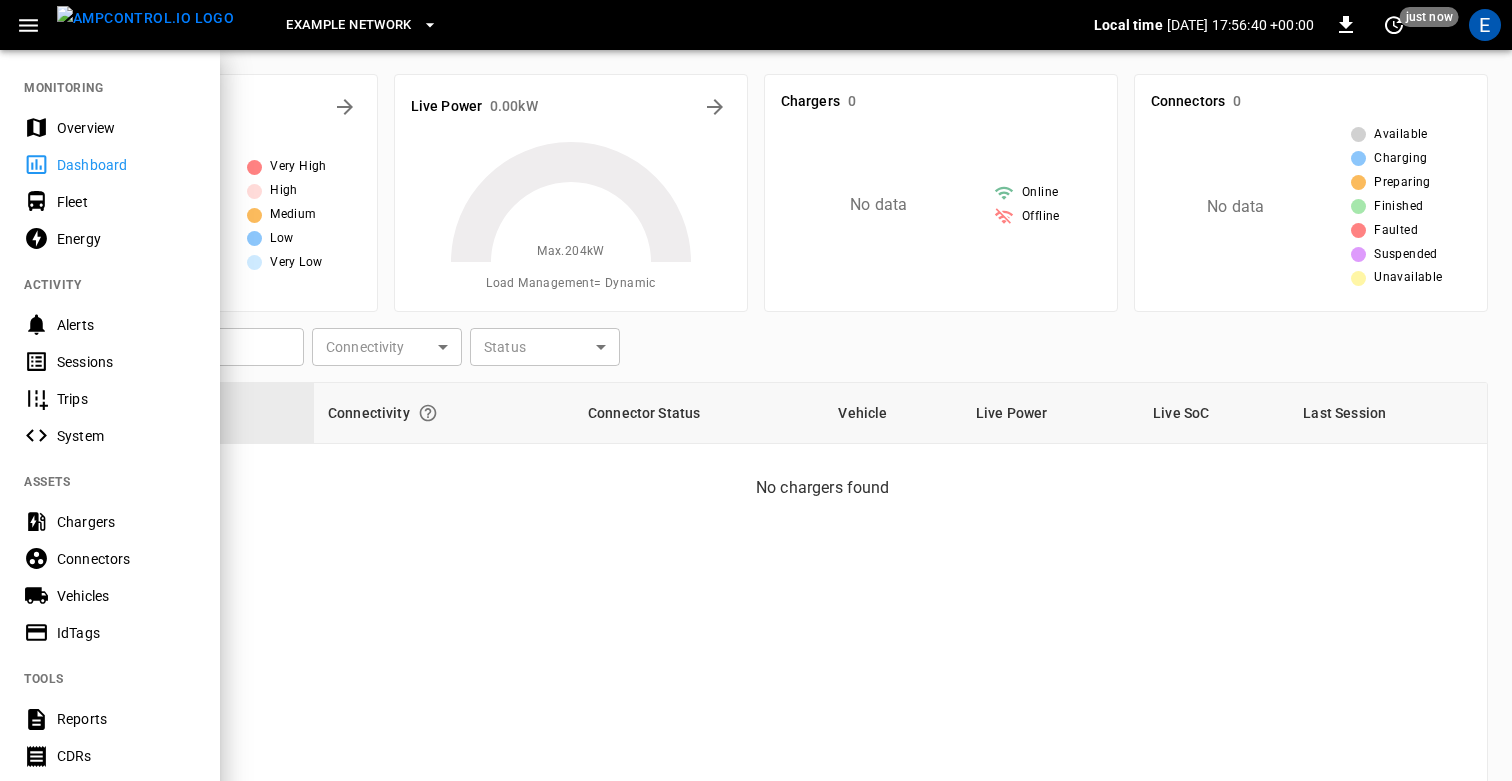 click on "Vehicles" at bounding box center [126, 596] 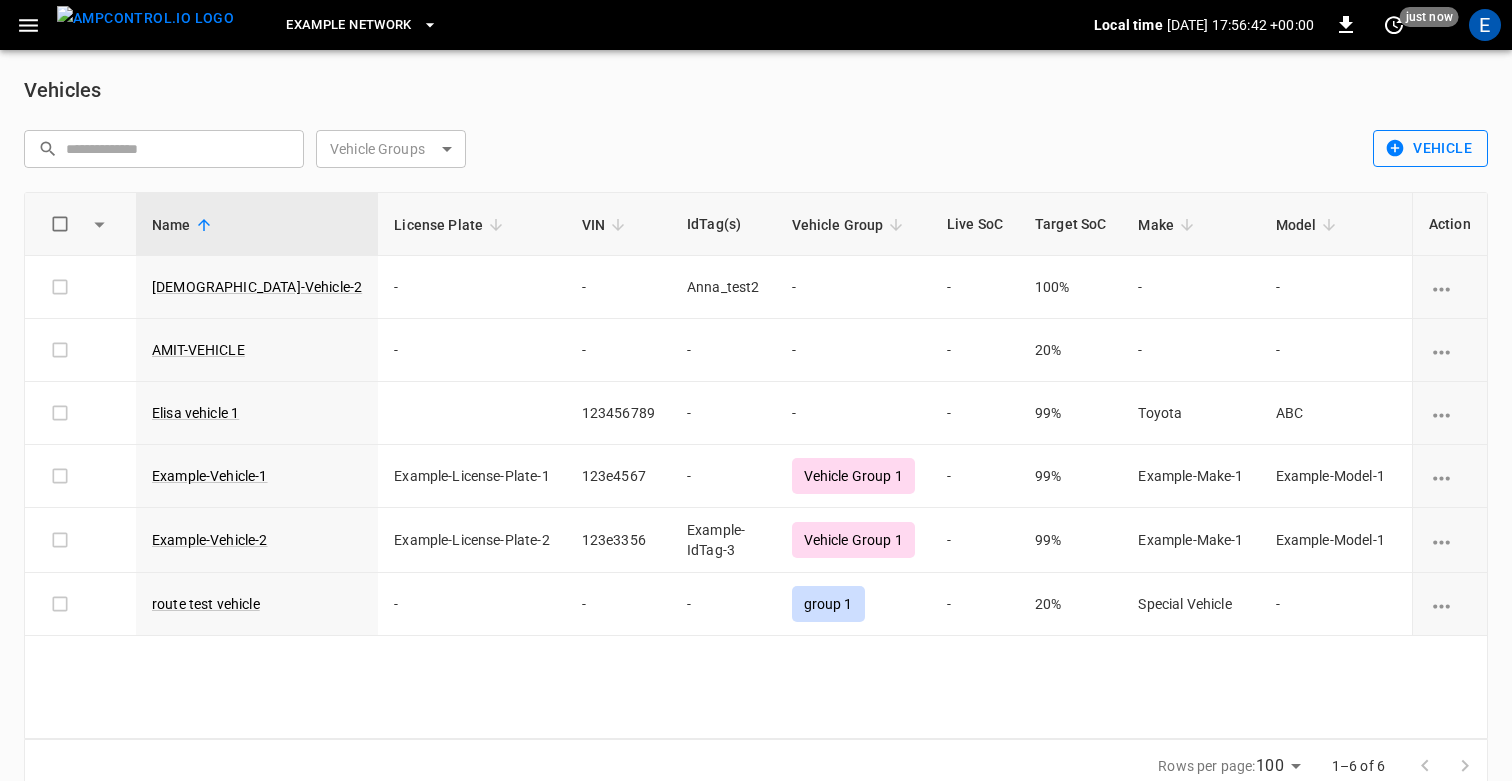 click on "Vehicle" at bounding box center [1430, 148] 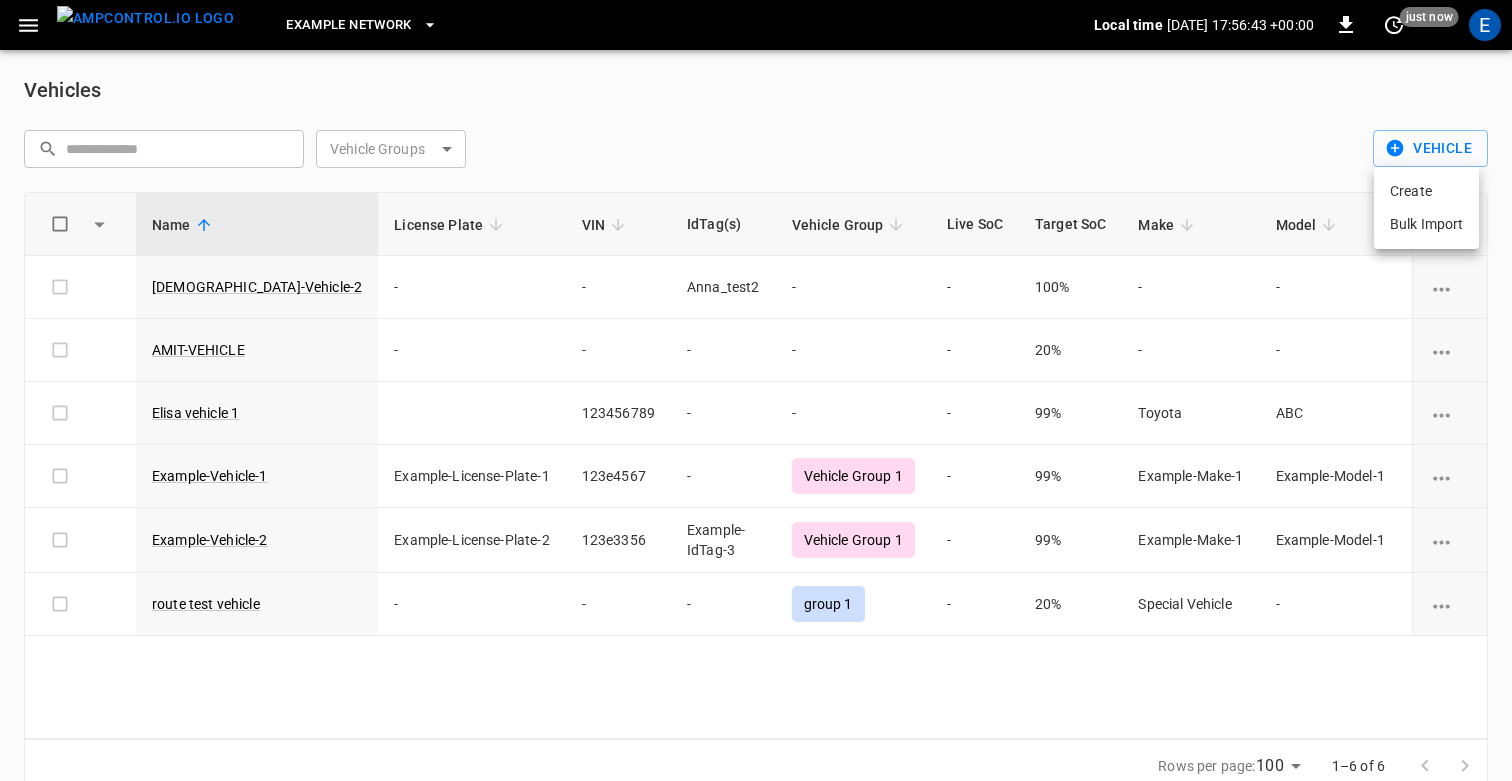 click on "Create" at bounding box center [1426, 191] 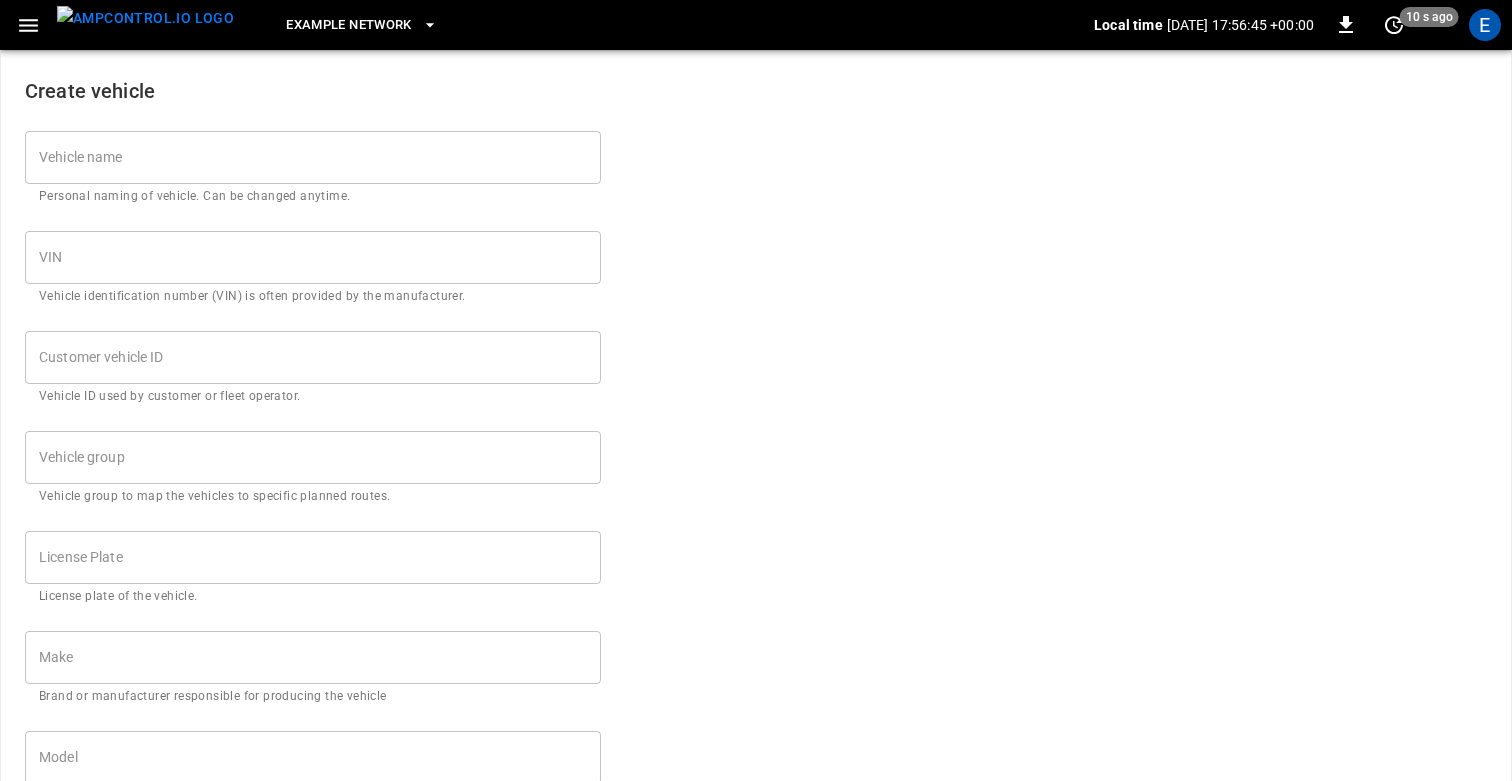 click on "VIN" at bounding box center (313, 257) 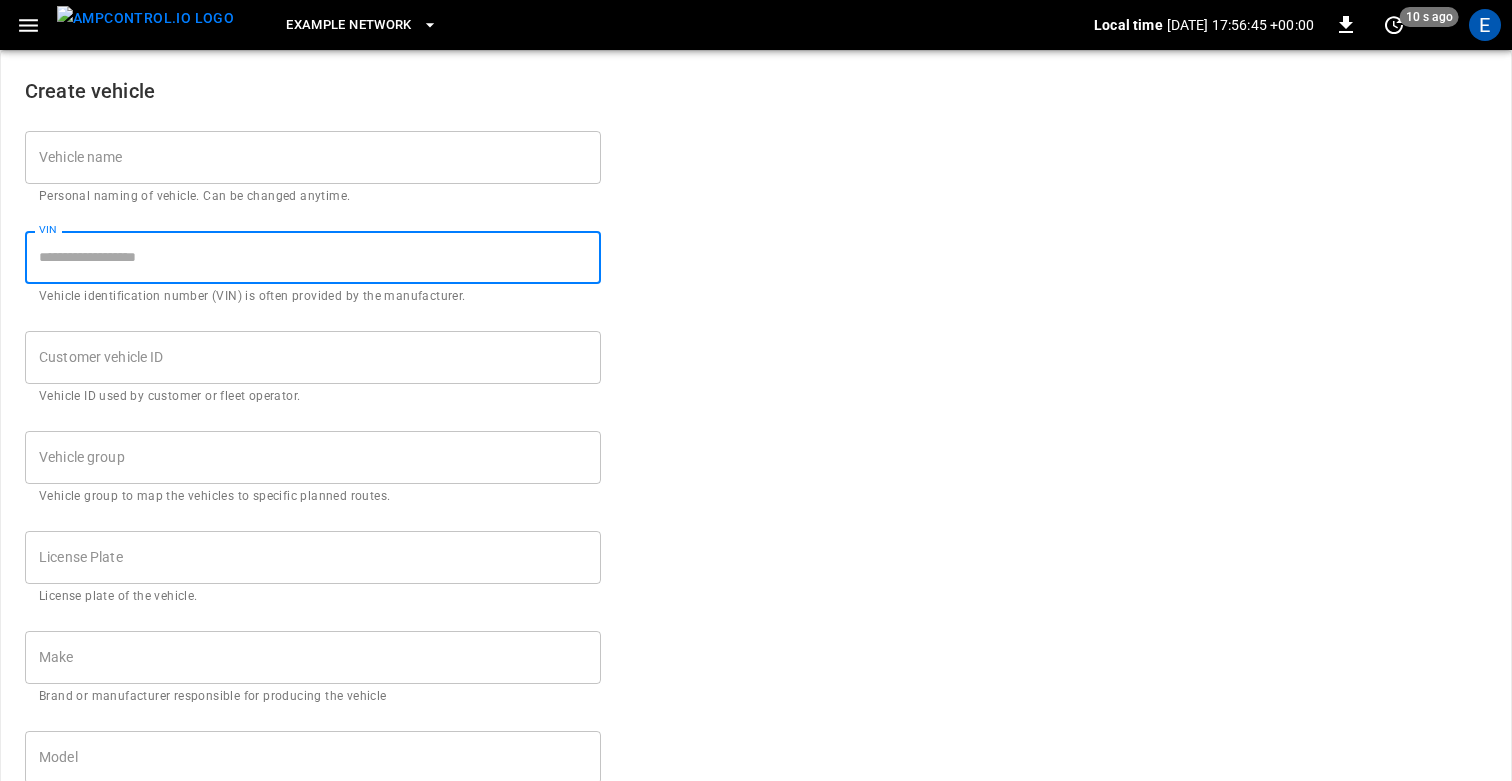 click on "Create vehicle Vehicle name Vehicle name Personal naming of vehicle. Can be changed anytime. VIN VIN Vehicle identification number (VIN) is often provided by the manufacturer. Customer vehicle ID Customer vehicle ID Vehicle ID used by customer or fleet operator. Vehicle group Vehicle group Vehicle group to map the vehicles to specific planned routes. License Plate License Plate License plate of the vehicle. Make Make Brand or manufacturer responsible for producing the vehicle Model Model Specific design and version of the vehicle Year Year Year in which the vehicle was manufactured Recurring Departure Time Recurring Departure Time Time at which vehicle must leave every day. Battery capacity kWh Battery capacity How much energy can be stored in the vehicle's battery. Maximum charging power kW Maximum charging power The maximum power capacity that is allowed by the vehicle. Target SoC *** % Target SoC Target state of charge (SoC) after the current or next charging session. Associated IdTag(s) Cancel Save" at bounding box center [756, 756] 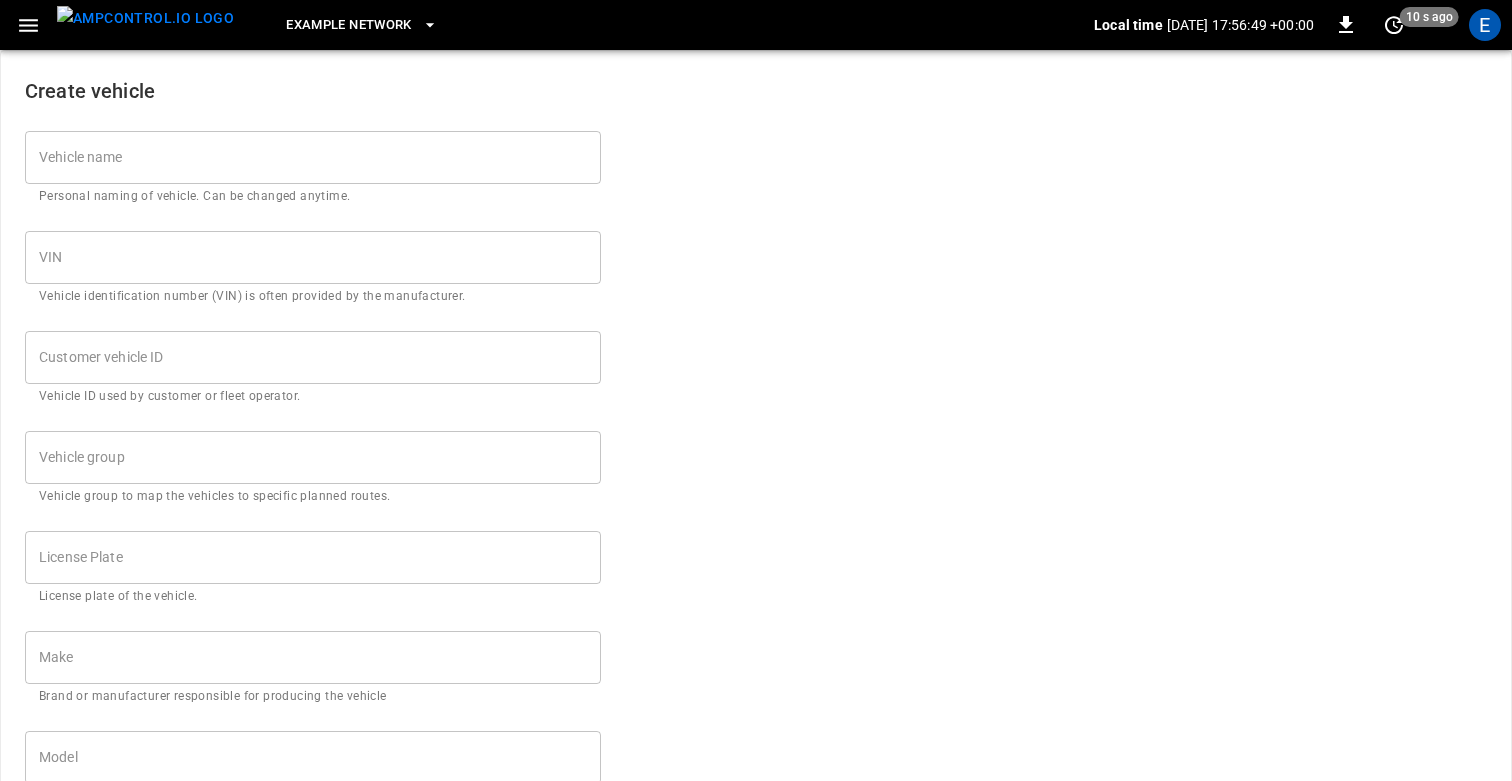 click on "Create vehicle Vehicle name Vehicle name Personal naming of vehicle. Can be changed anytime. VIN VIN Vehicle identification number (VIN) is often provided by the manufacturer. Customer vehicle ID Customer vehicle ID Vehicle ID used by customer or fleet operator. Vehicle group Vehicle group Vehicle group to map the vehicles to specific planned routes. License Plate License Plate License plate of the vehicle. Make Make Brand or manufacturer responsible for producing the vehicle Model Model Specific design and version of the vehicle Year Year Year in which the vehicle was manufactured Recurring Departure Time Recurring Departure Time Time at which vehicle must leave every day. Battery capacity kWh Battery capacity How much energy can be stored in the vehicle's battery. Maximum charging power kW Maximum charging power The maximum power capacity that is allowed by the vehicle. Target SoC *** % Target SoC Target state of charge (SoC) after the current or next charging session. Associated IdTag(s) Cancel Save" at bounding box center [756, 756] 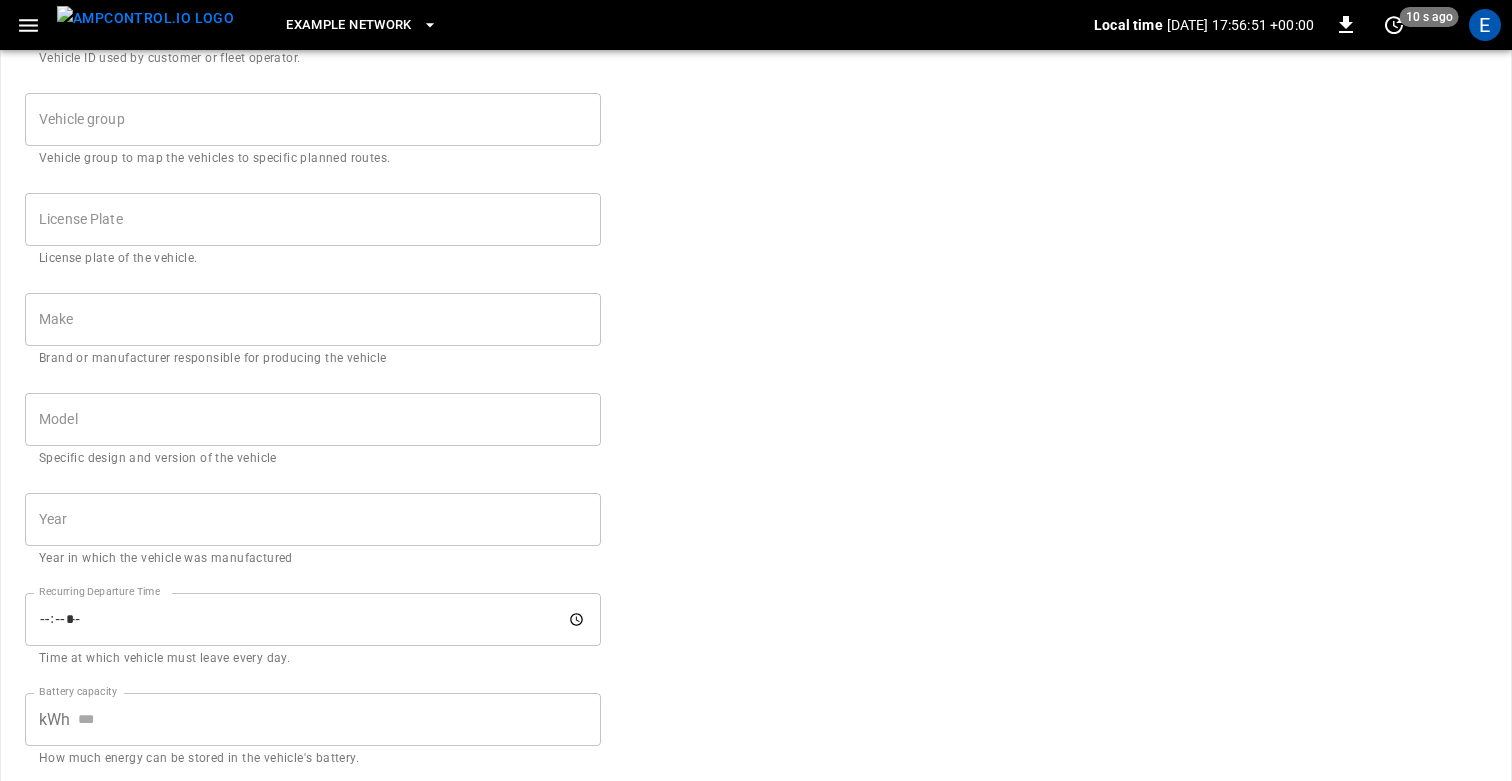 scroll, scrollTop: 0, scrollLeft: 0, axis: both 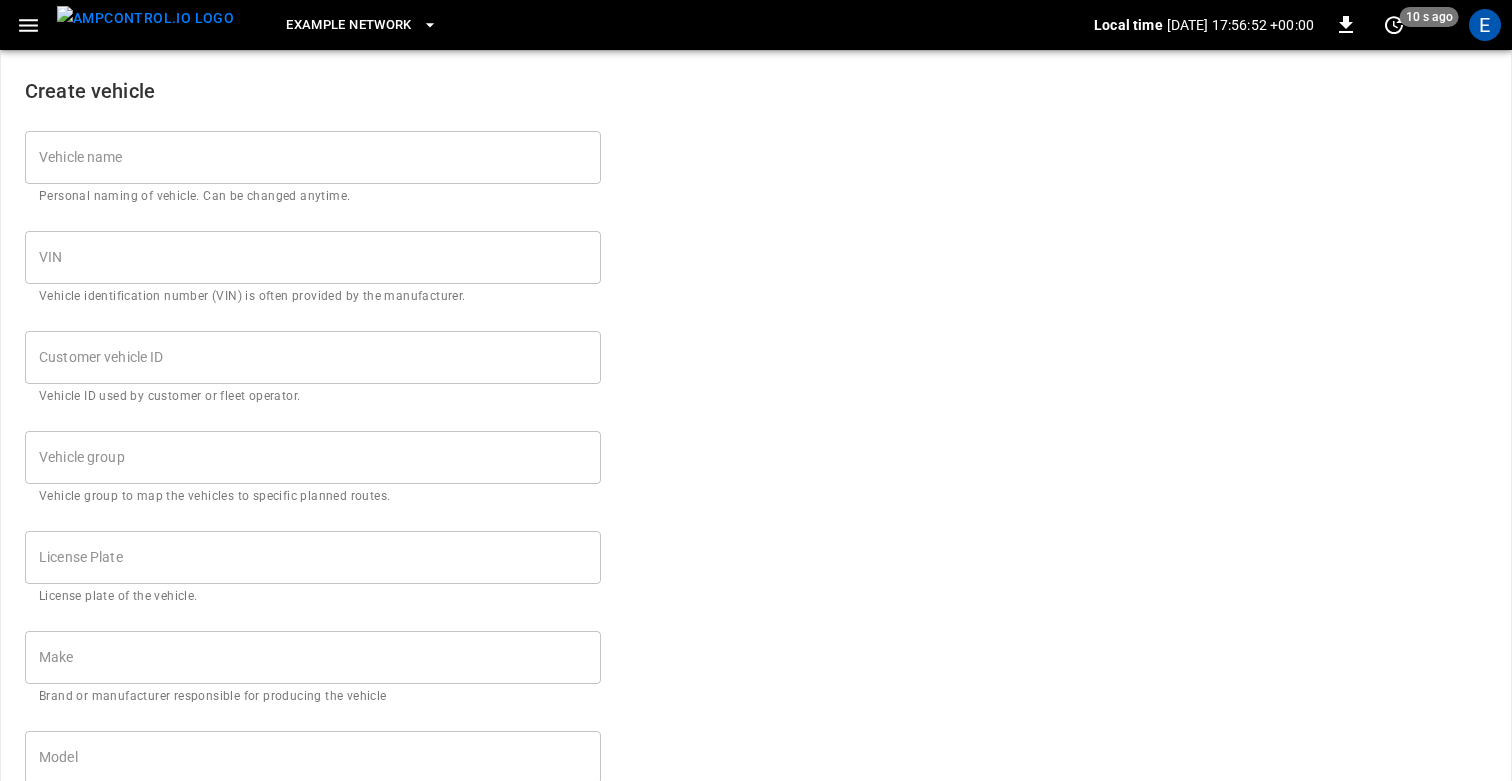 click at bounding box center [145, 18] 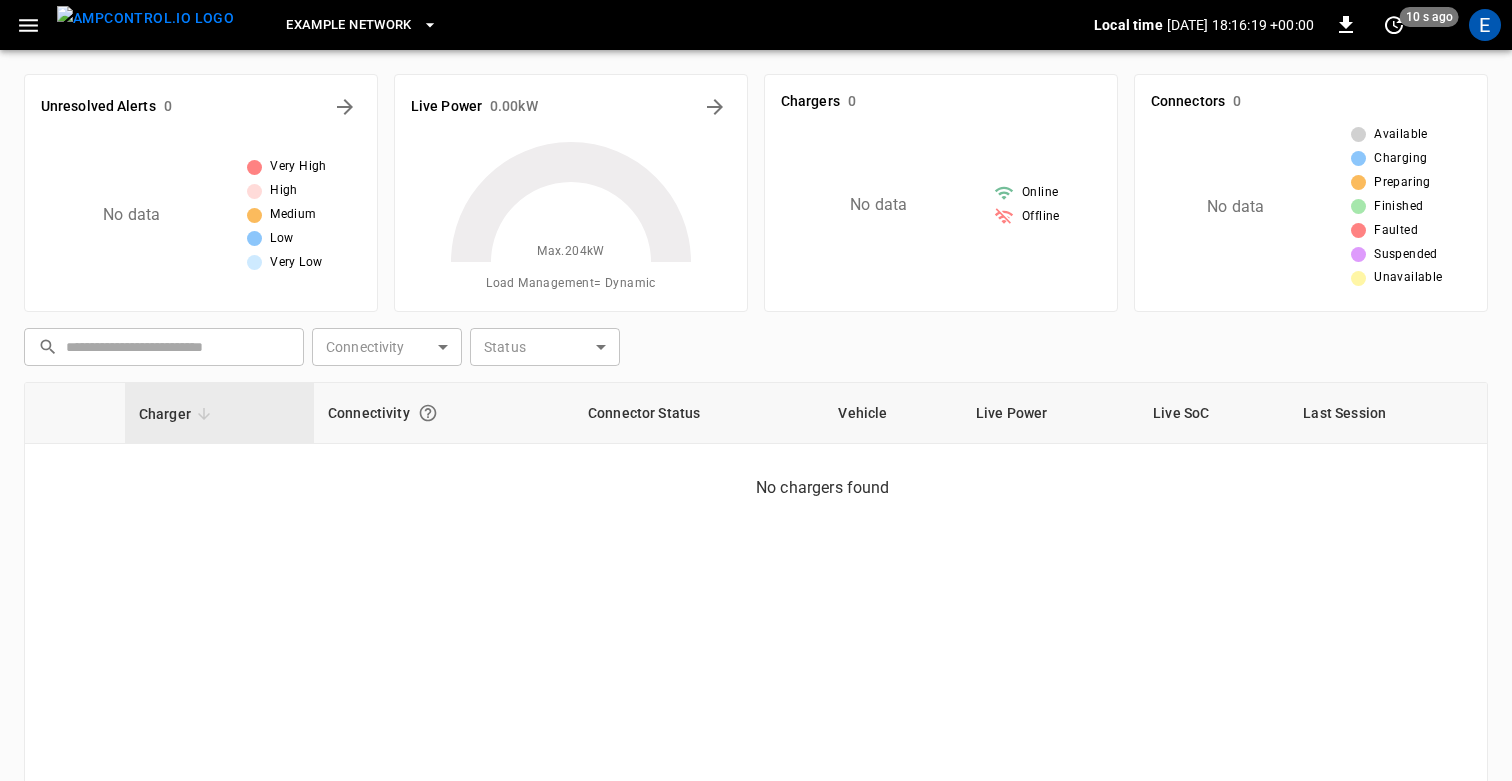 type 